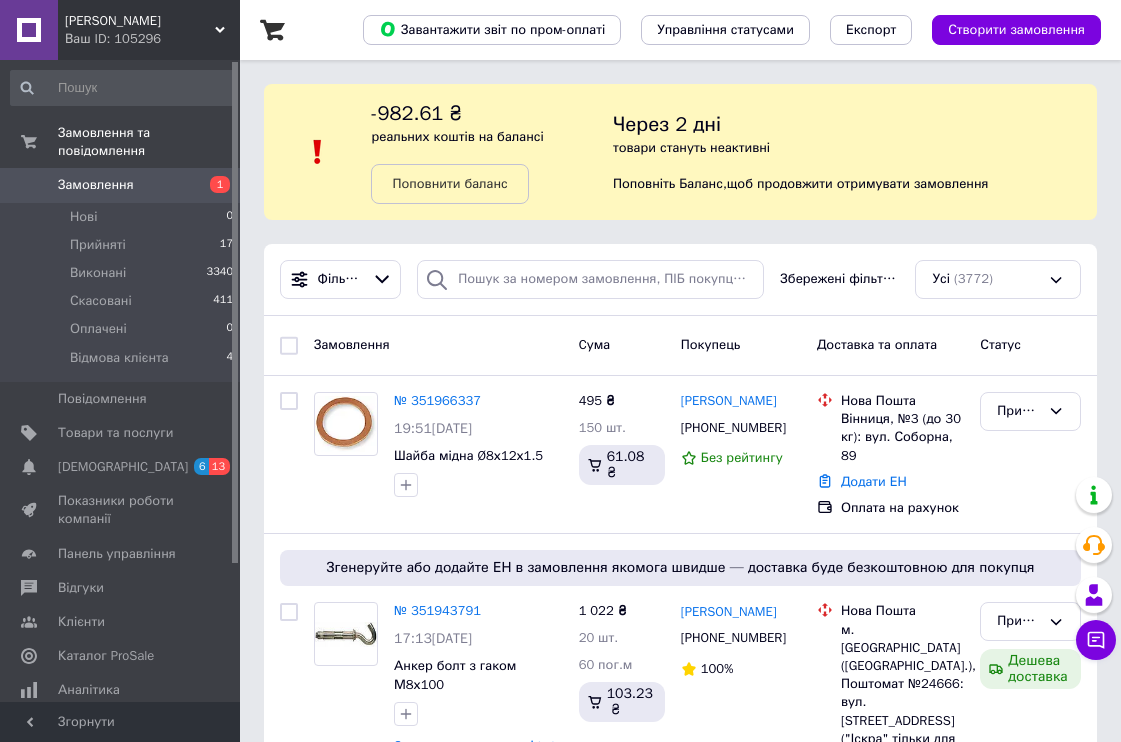 scroll, scrollTop: 222, scrollLeft: 0, axis: vertical 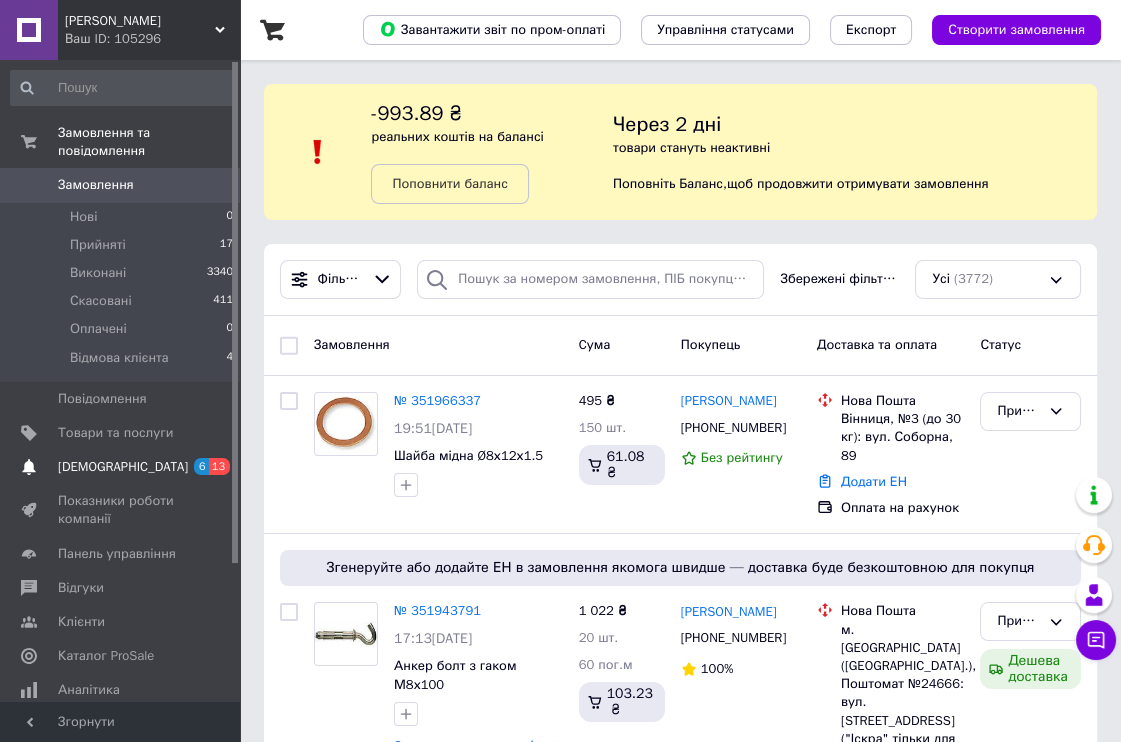 click on "[DEMOGRAPHIC_DATA]" at bounding box center (121, 467) 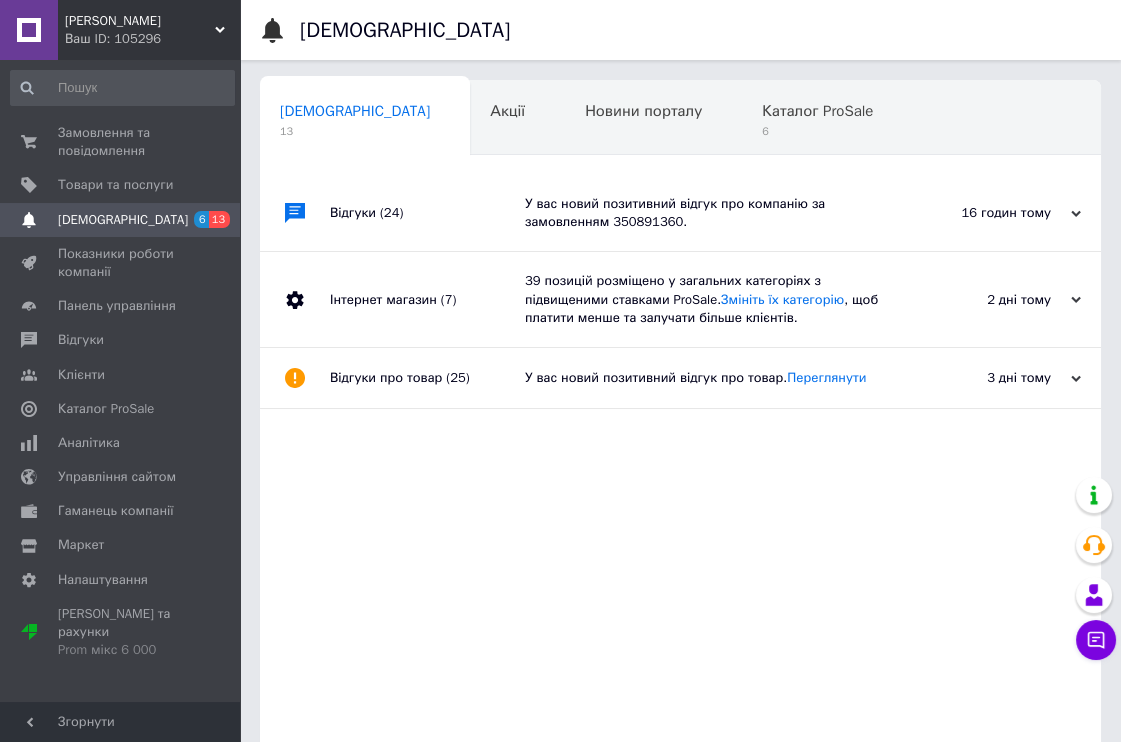 scroll, scrollTop: 0, scrollLeft: 9, axis: horizontal 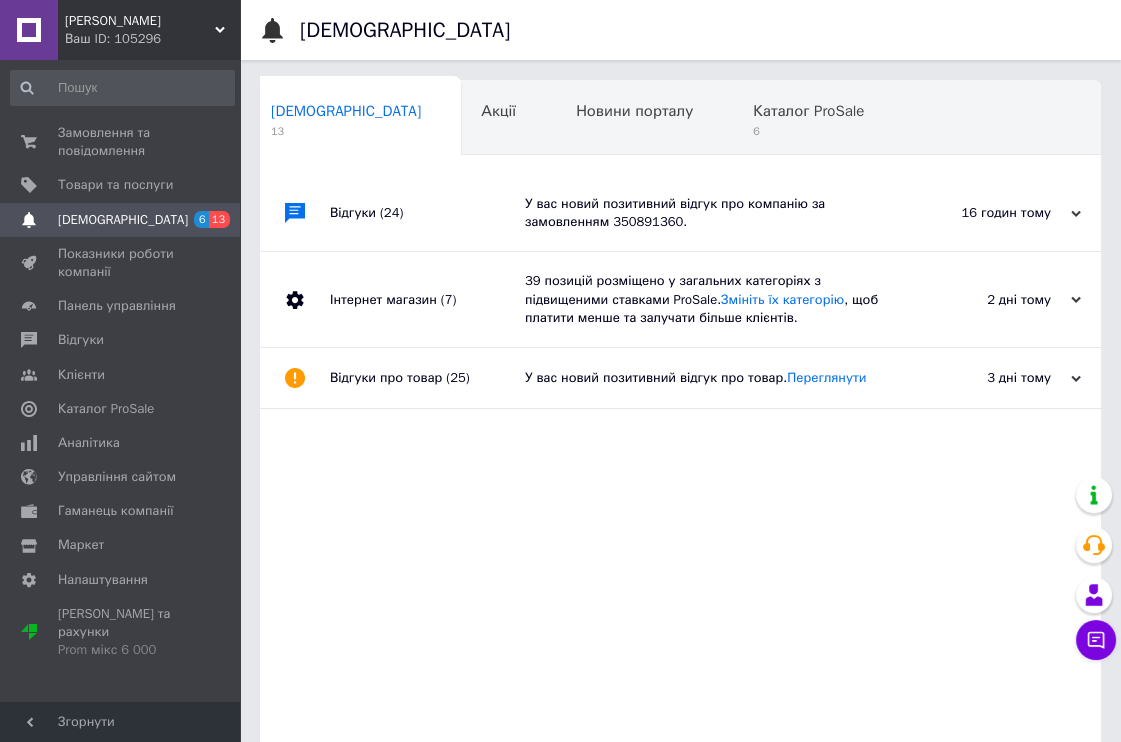 click at bounding box center [295, 213] 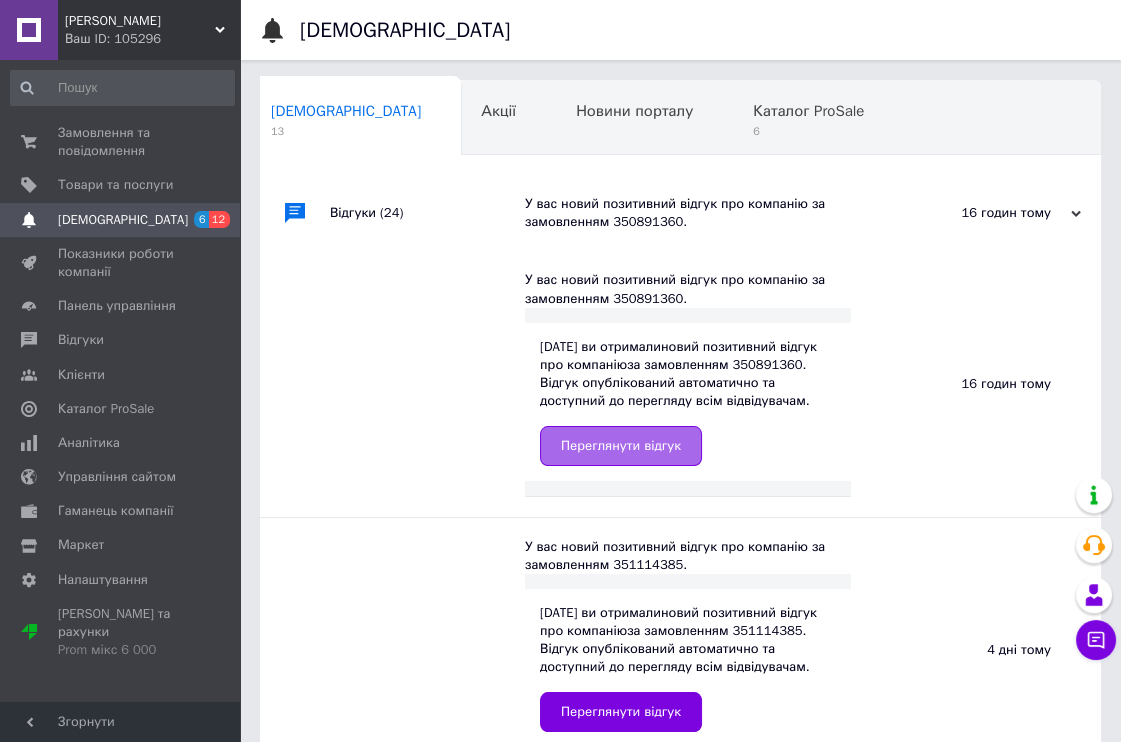 click on "Переглянути відгук" at bounding box center [621, 446] 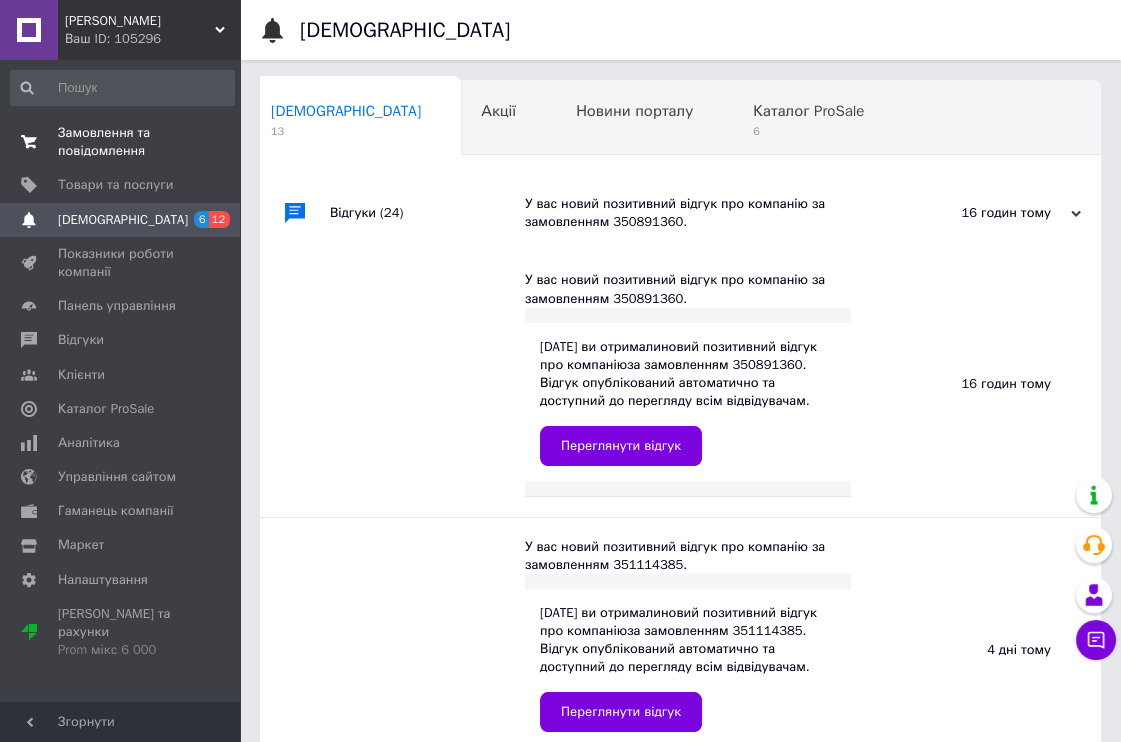 click on "Замовлення та повідомлення" at bounding box center (121, 142) 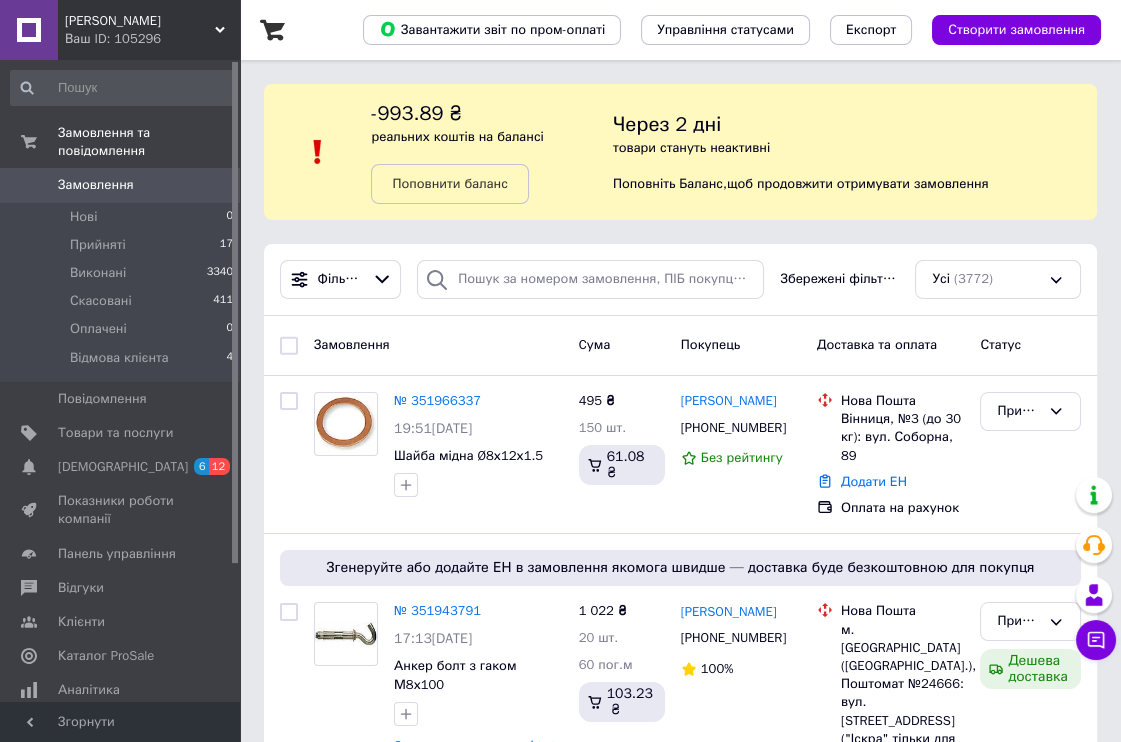 click on "Замовлення 0" at bounding box center (122, 185) 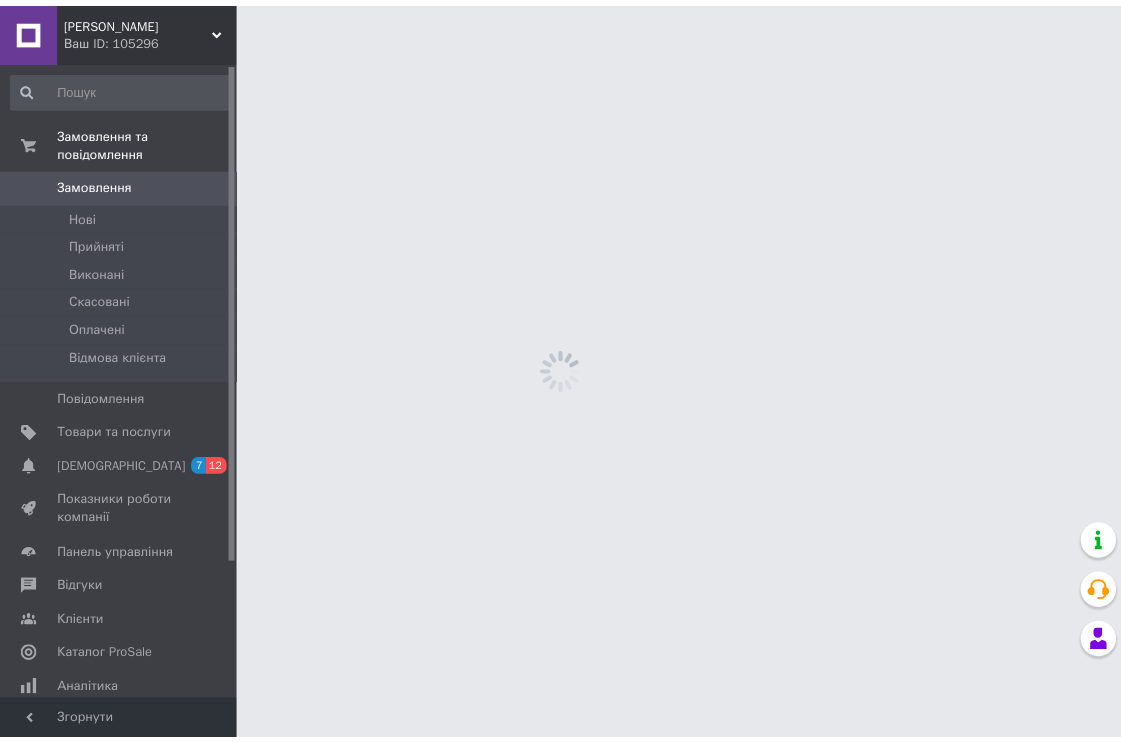 scroll, scrollTop: 0, scrollLeft: 0, axis: both 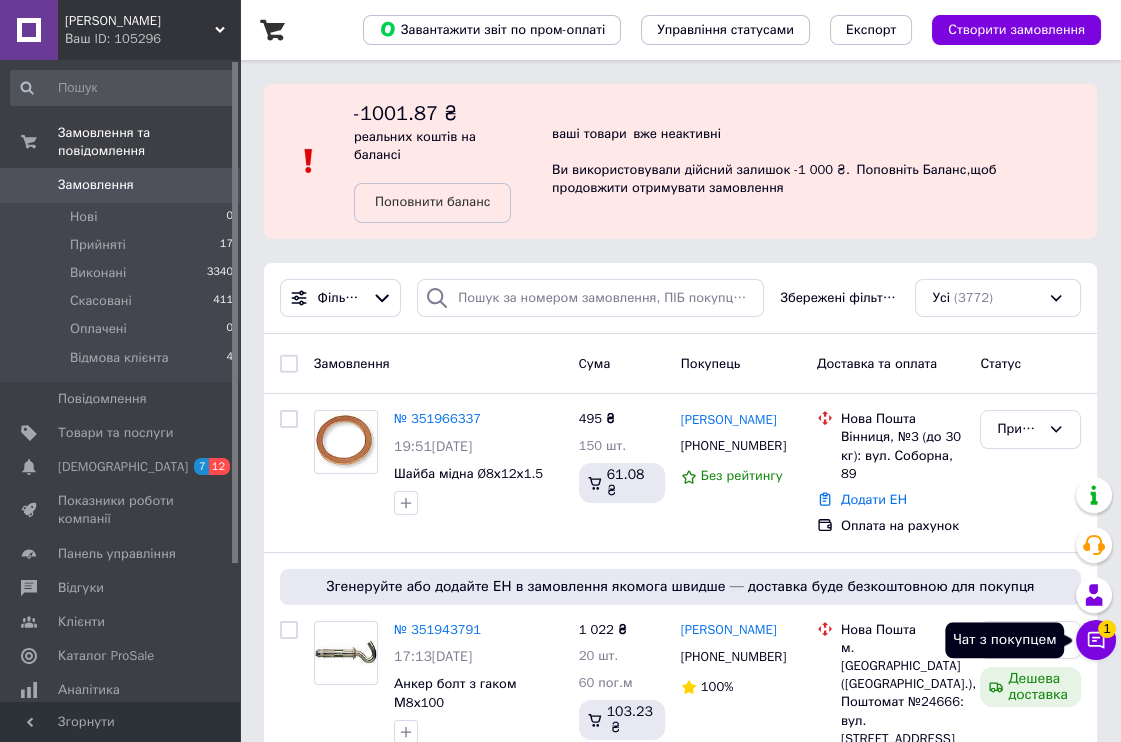 click on "1" at bounding box center (1107, 629) 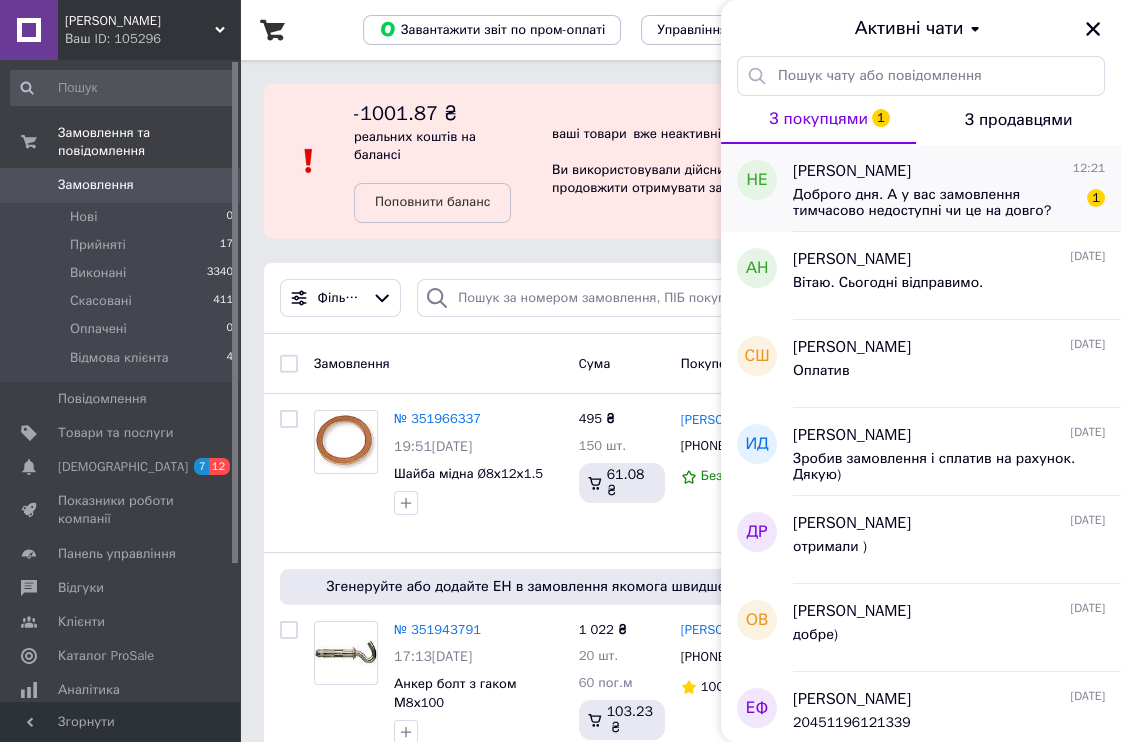 click on "Доброго дня. А у вас замовлення тимчасово недоступні чи це на довго?" at bounding box center [935, 203] 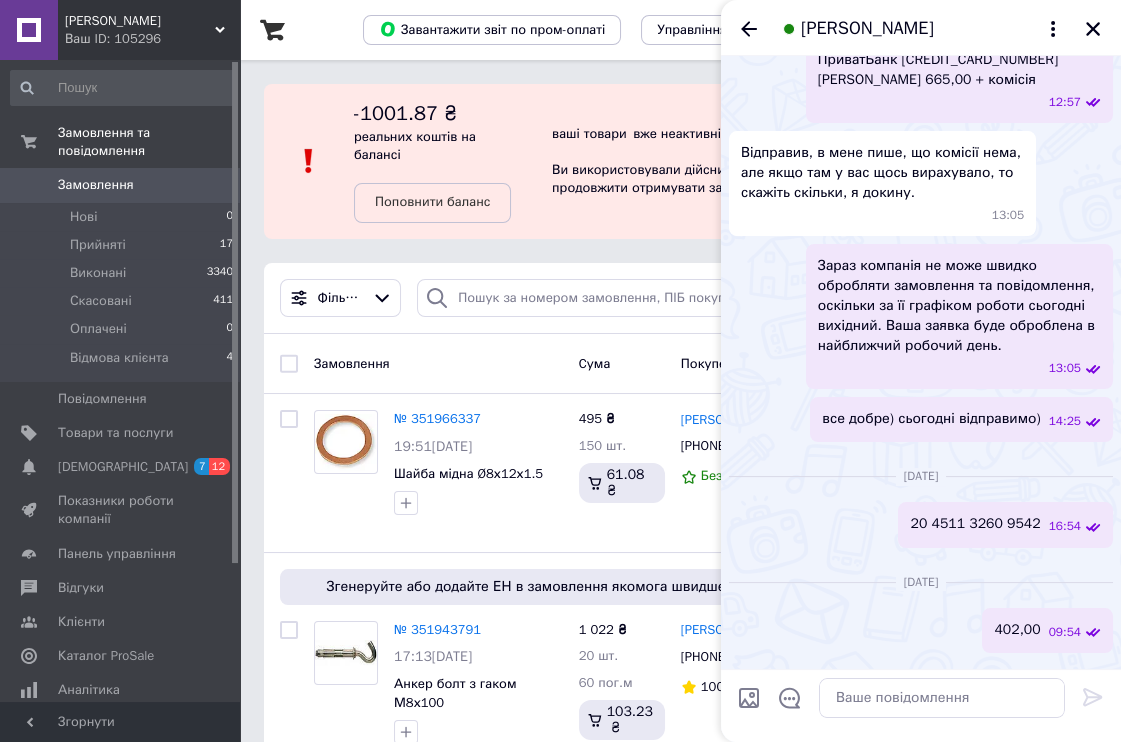 scroll, scrollTop: 579, scrollLeft: 0, axis: vertical 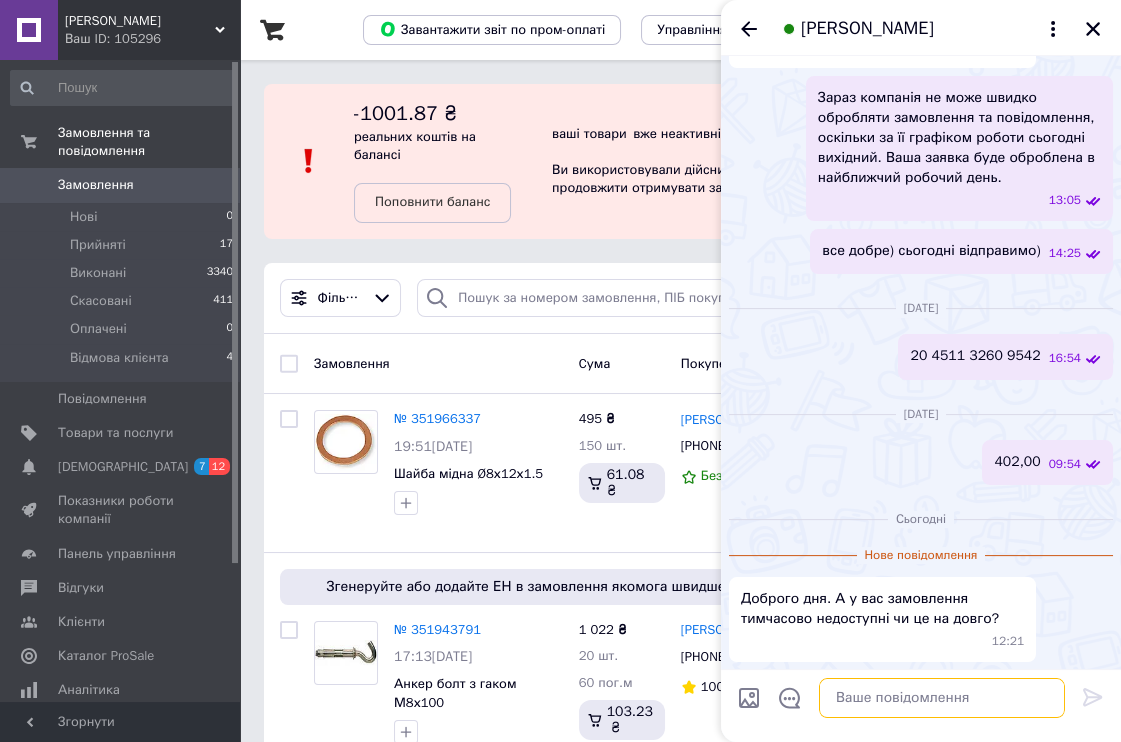 click at bounding box center [942, 698] 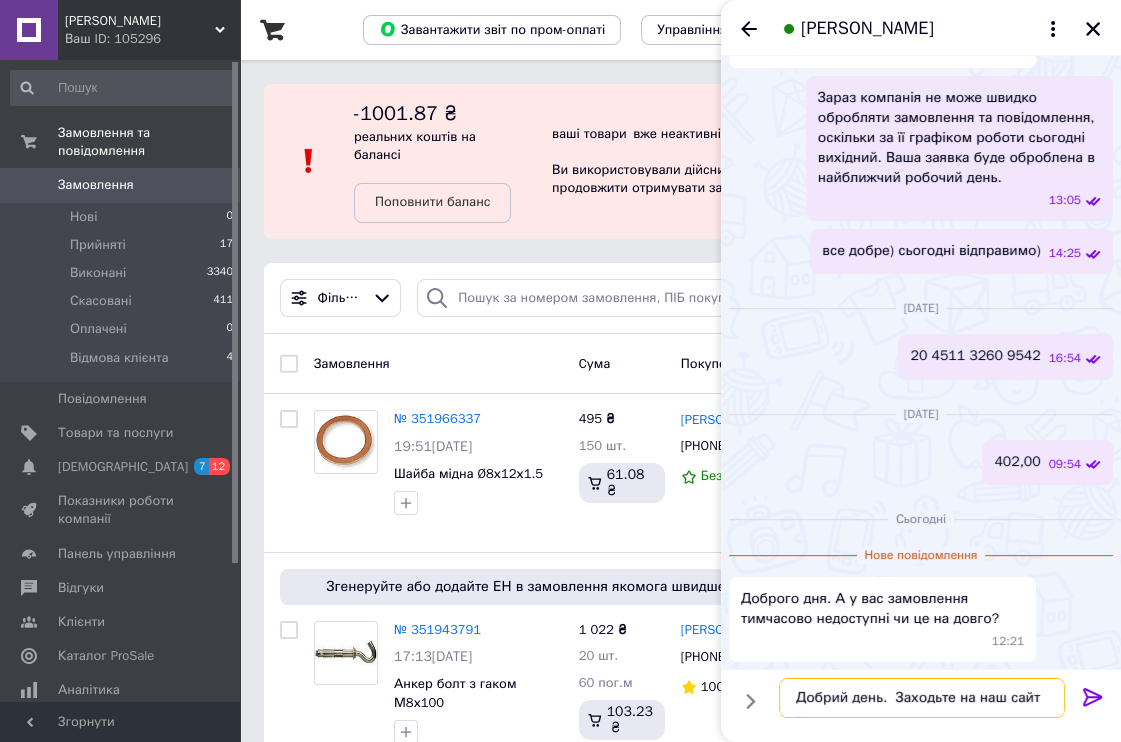 type on "Добрий день.  Заходьте на наш сайт :" 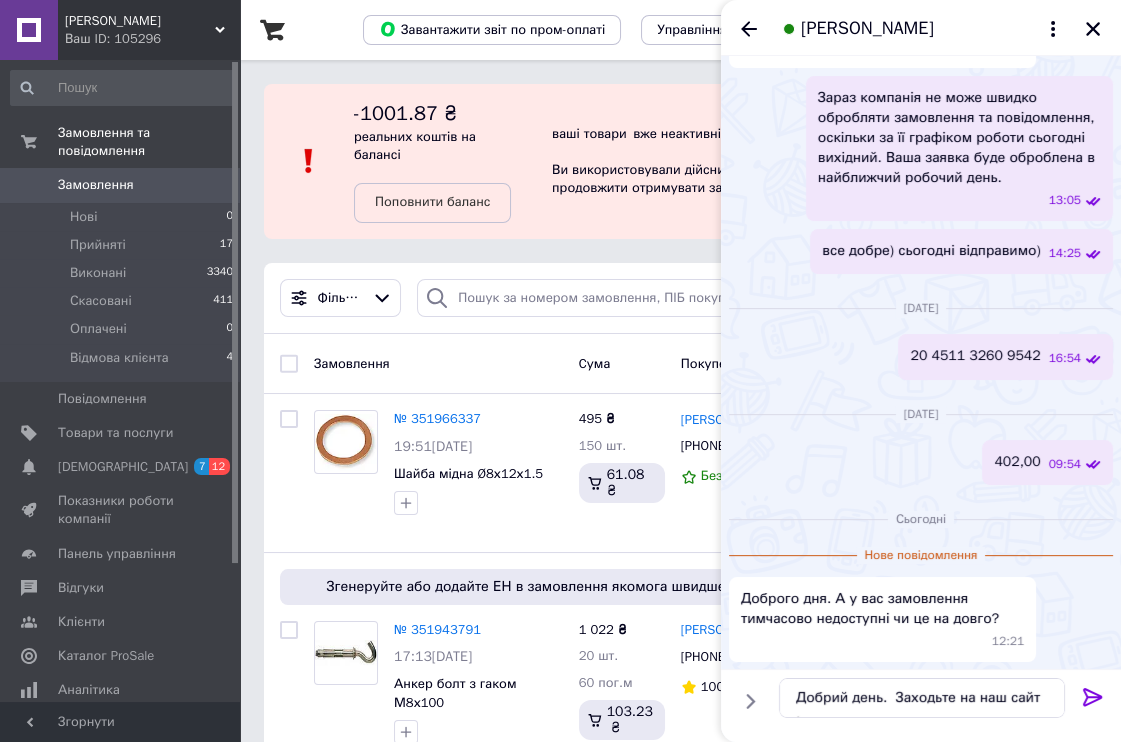 click 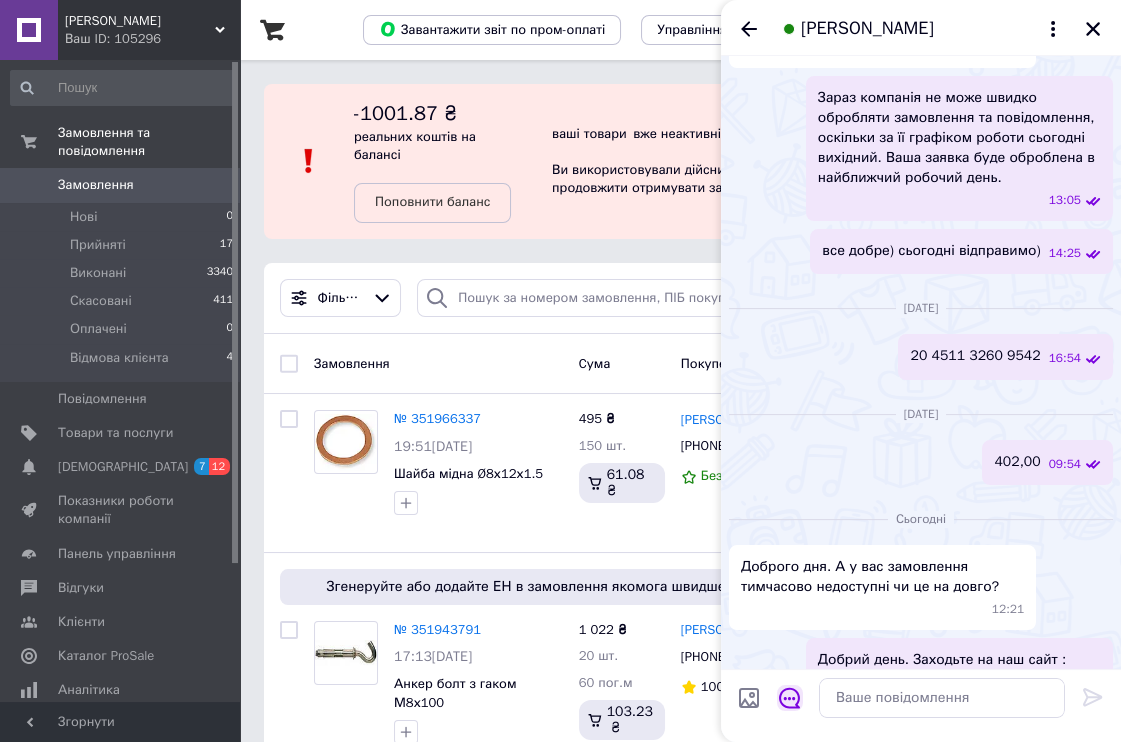 scroll, scrollTop: 620, scrollLeft: 0, axis: vertical 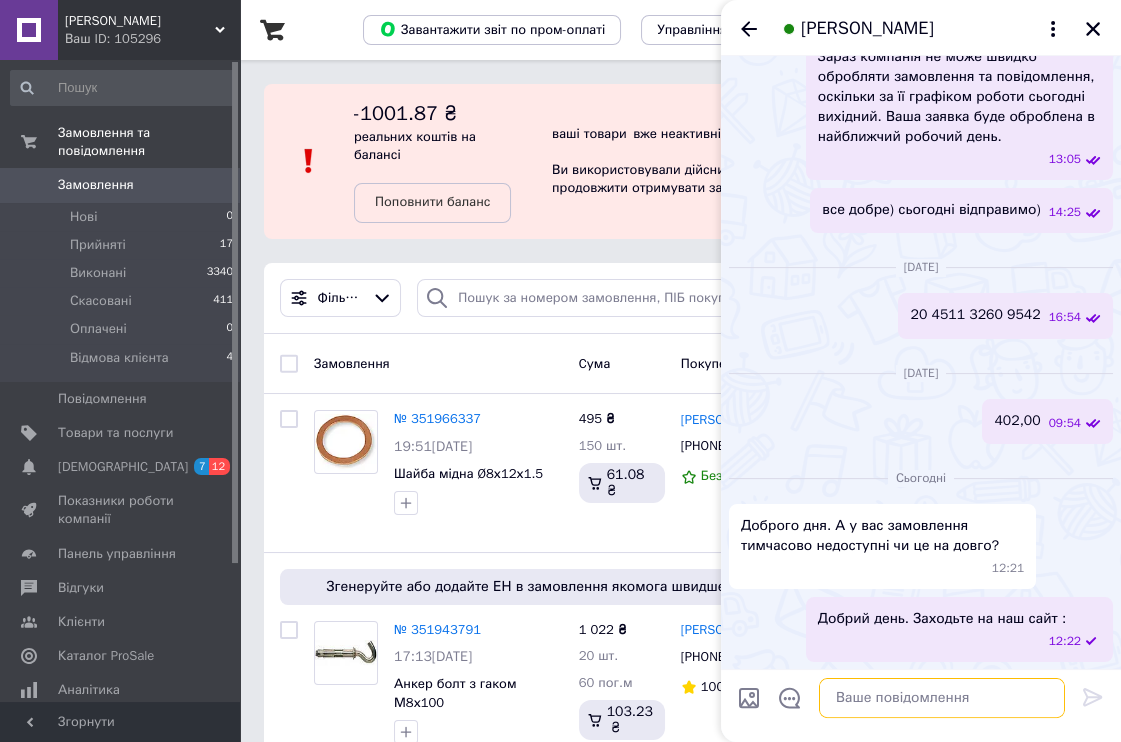 click at bounding box center (942, 698) 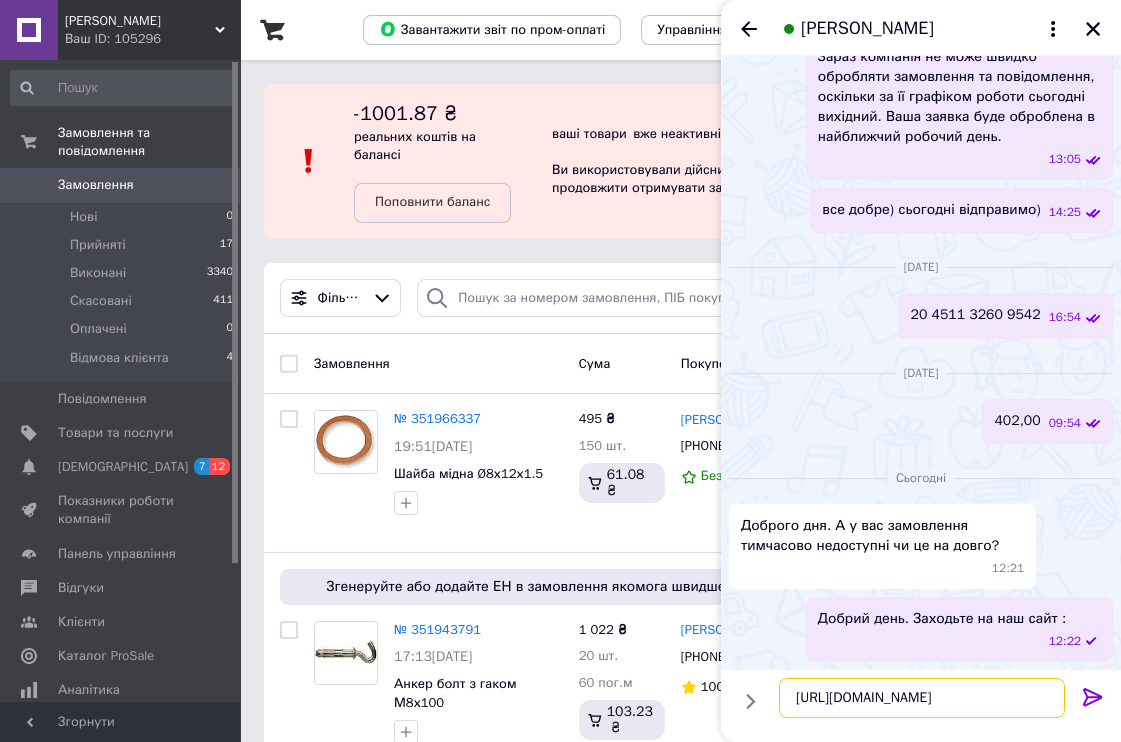 click on "https://furman-metall.prom.ua" at bounding box center (922, 698) 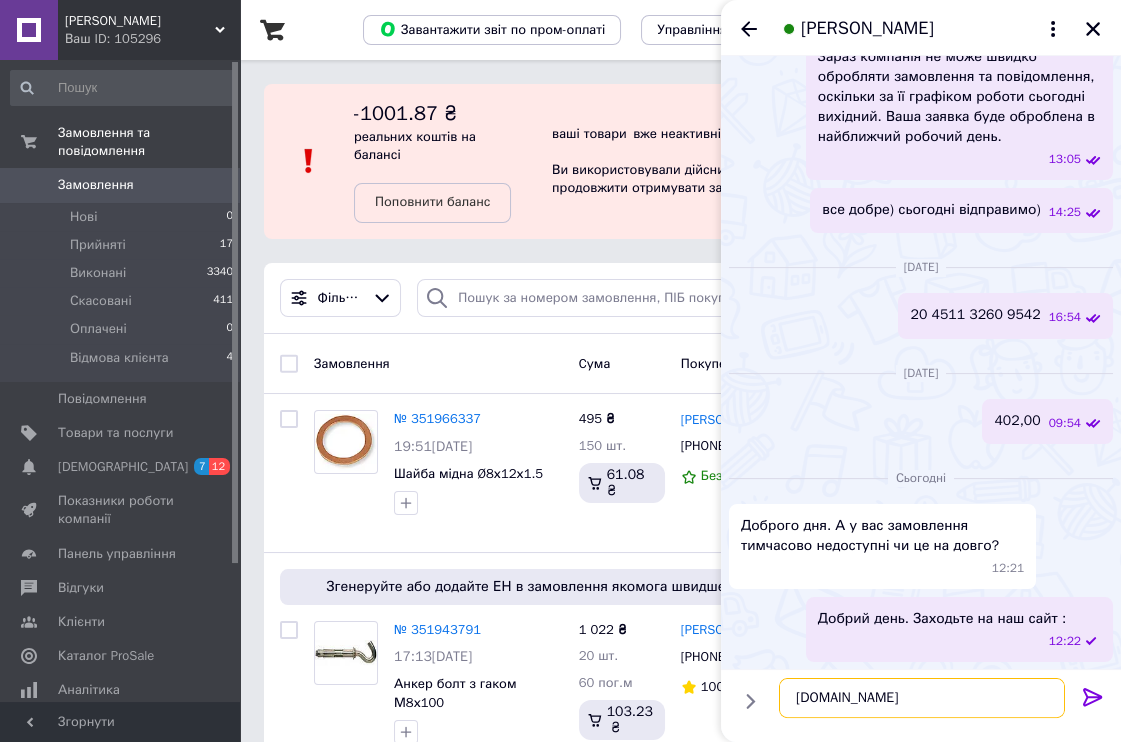 type on "[DOMAIN_NAME]" 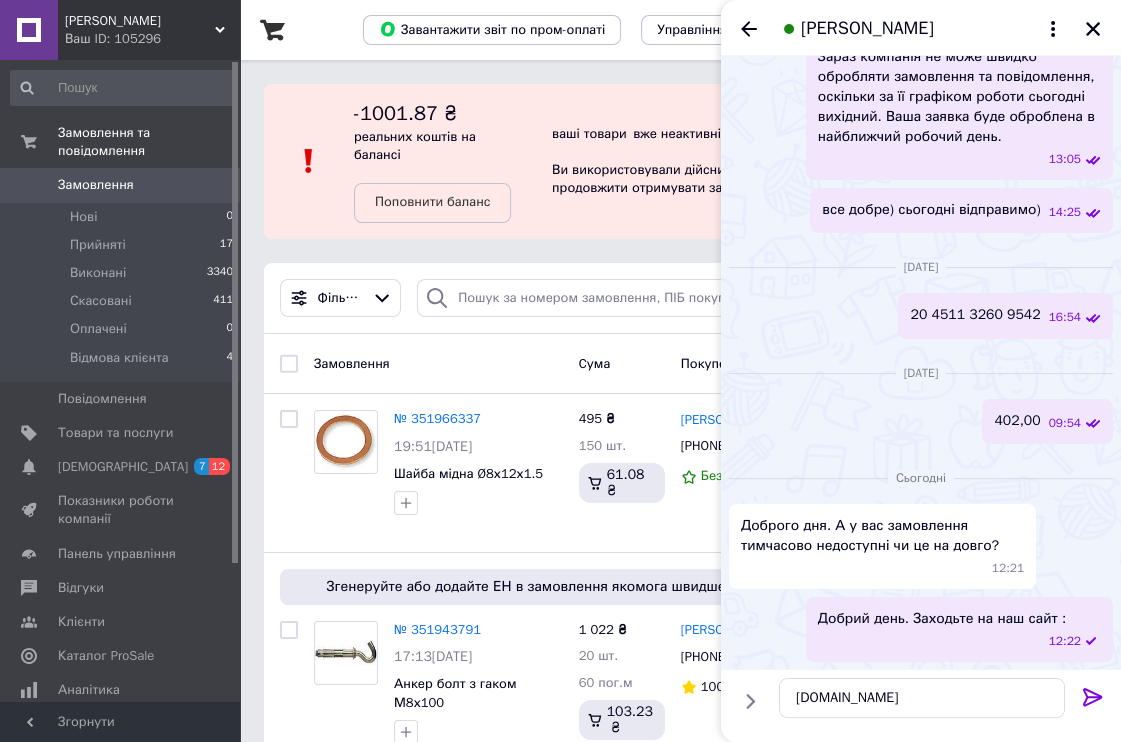 click 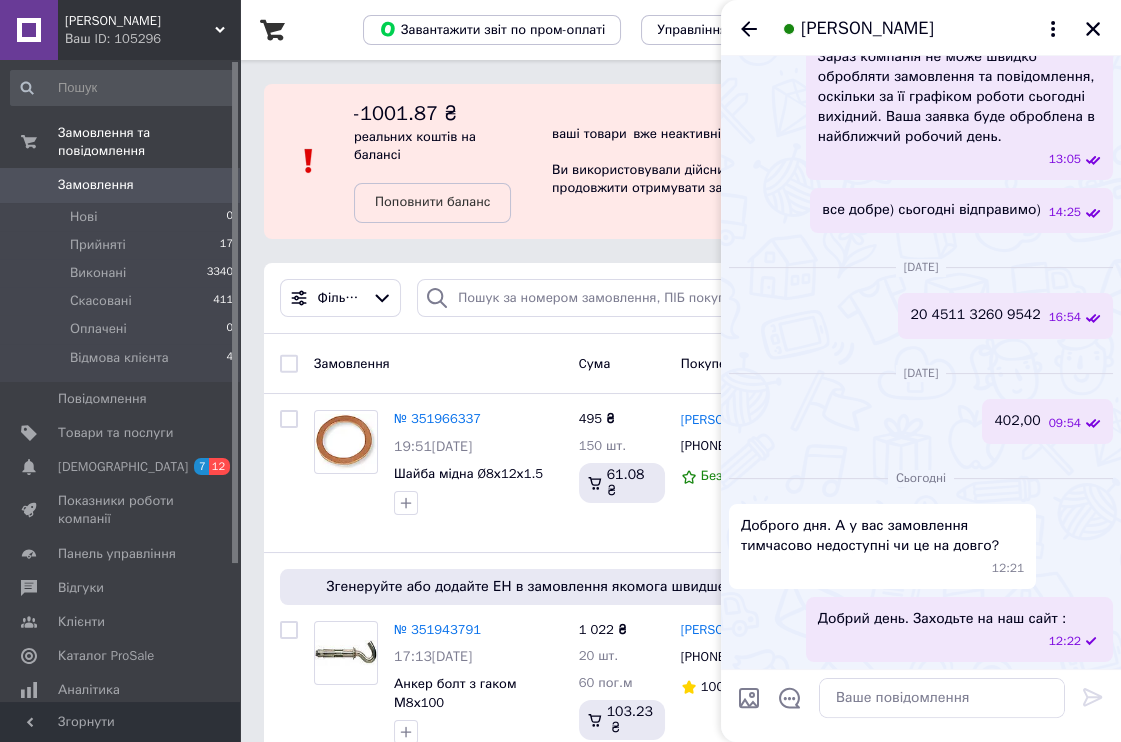 scroll, scrollTop: 673, scrollLeft: 0, axis: vertical 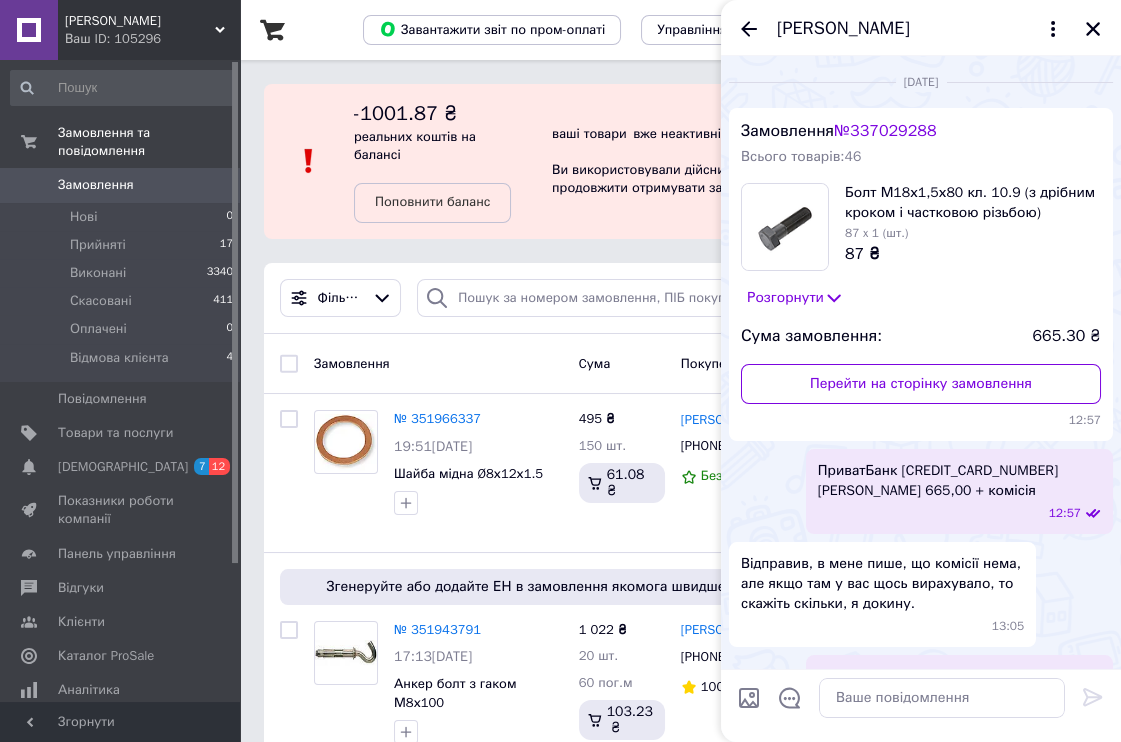 click on "№ 337029288" at bounding box center (885, 131) 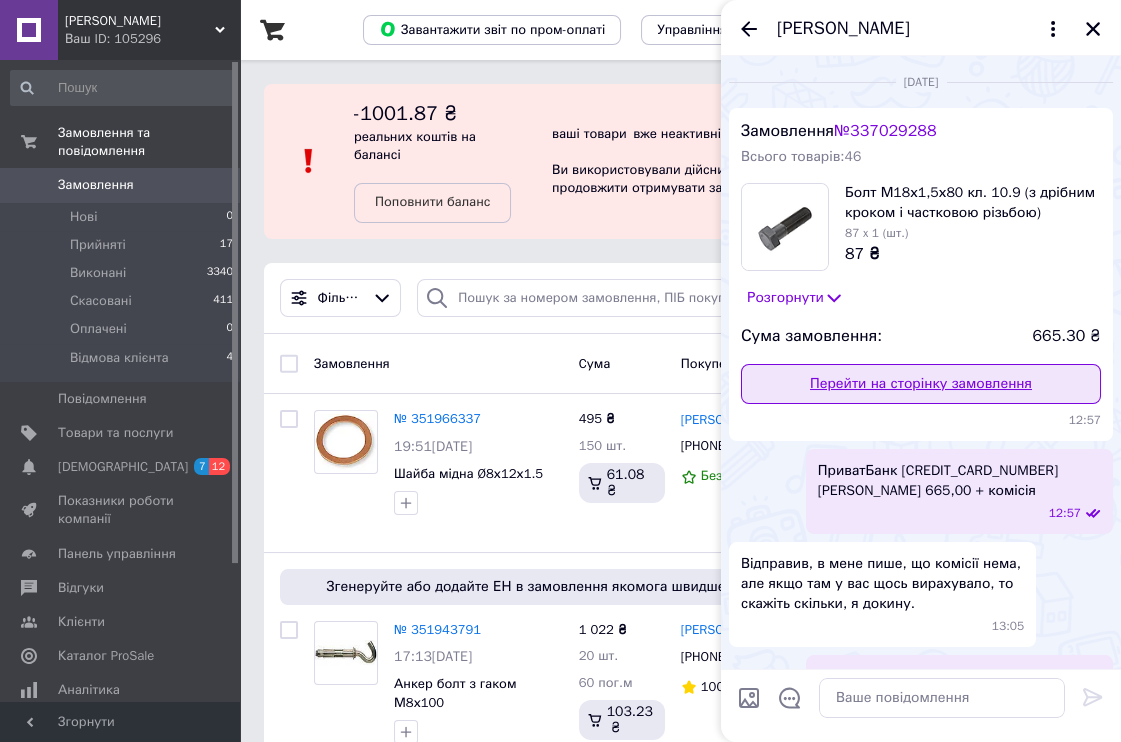 click on "Перейти на сторінку замовлення" at bounding box center [921, 384] 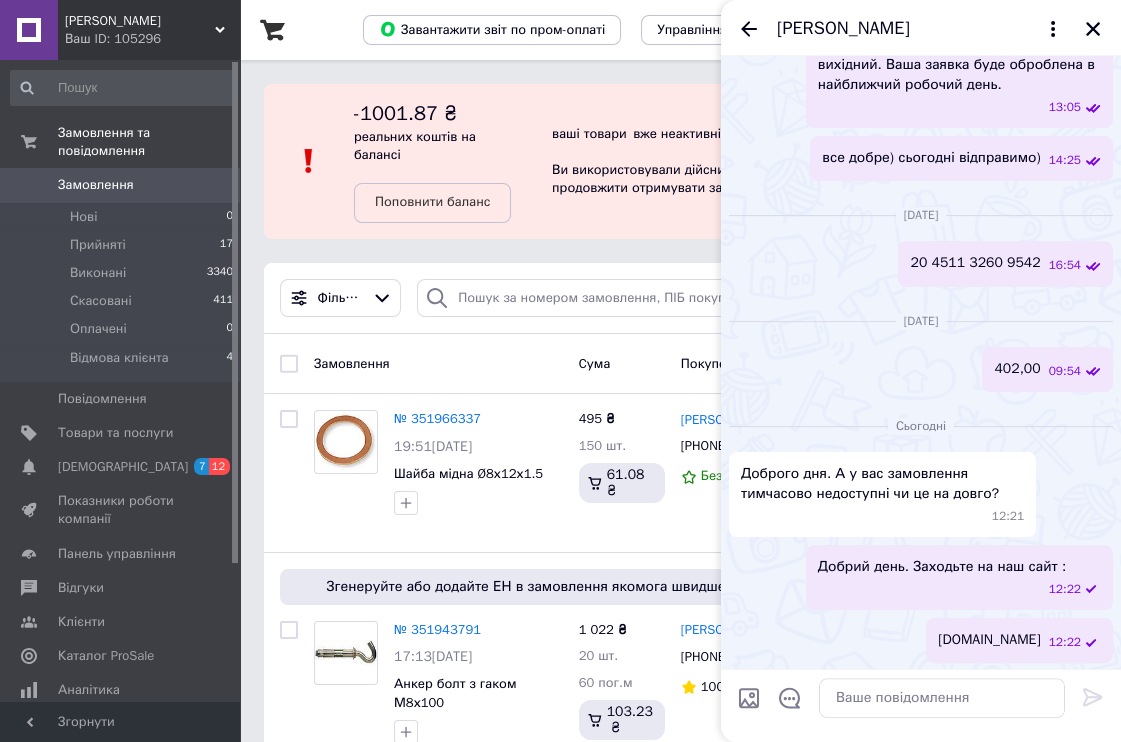 scroll, scrollTop: 673, scrollLeft: 0, axis: vertical 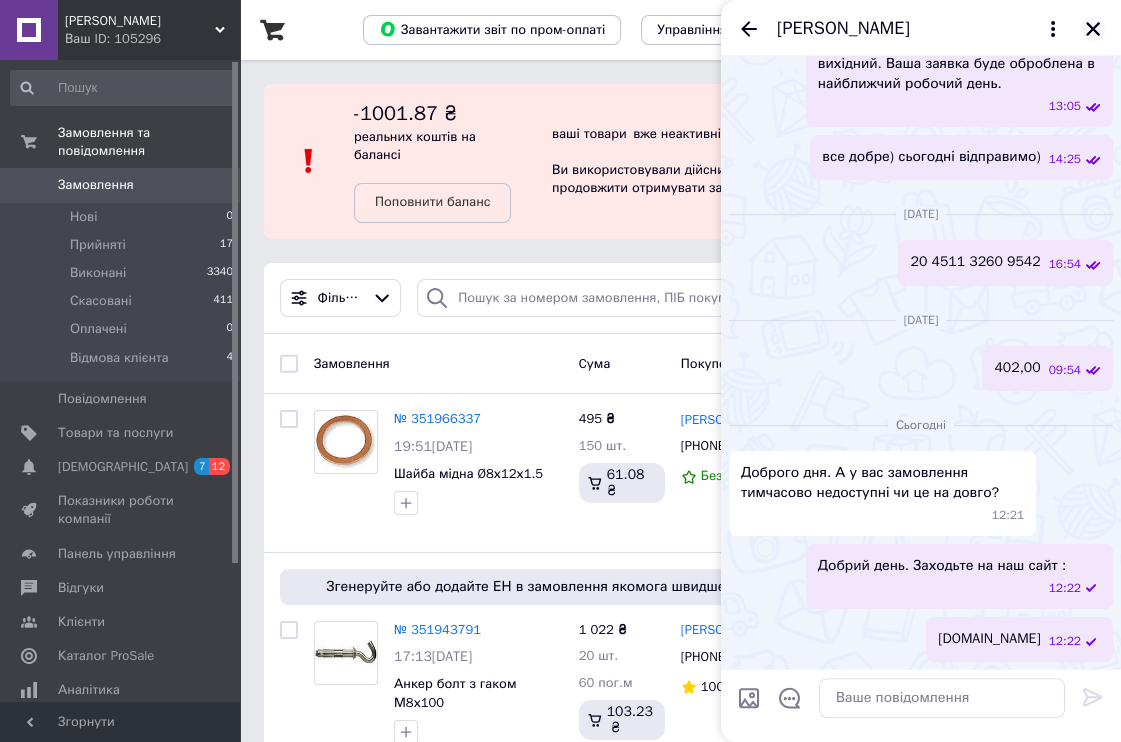 click 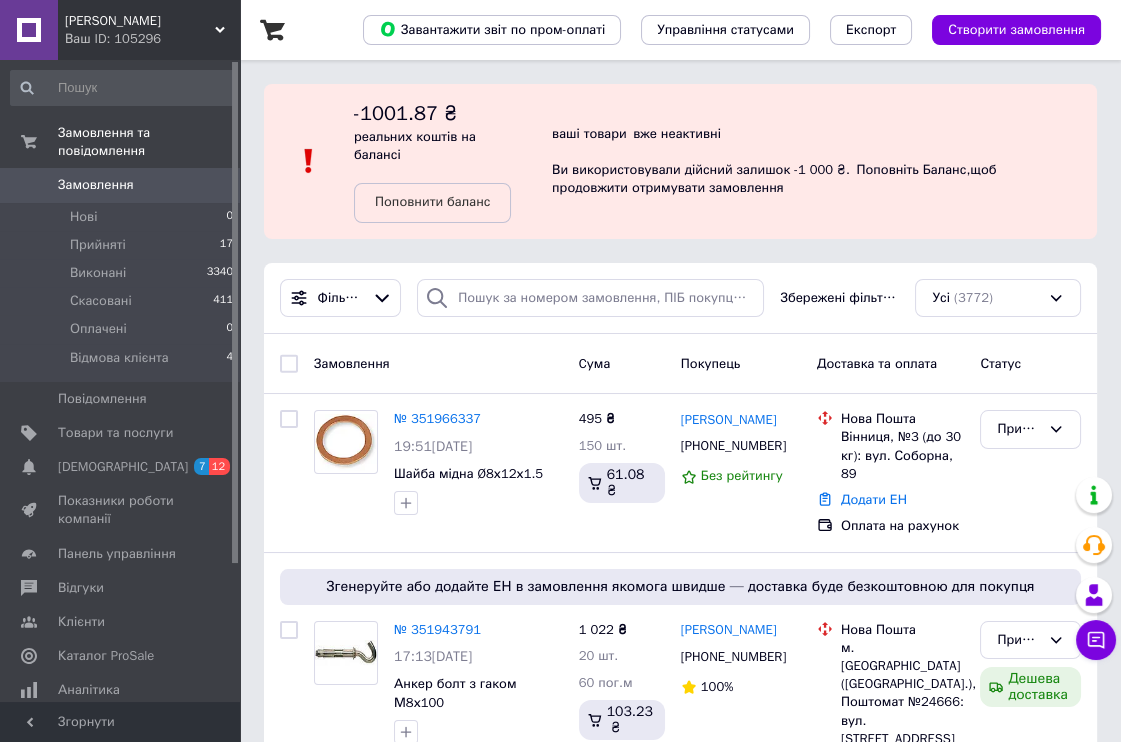 click on "Замовлення 0" at bounding box center [122, 185] 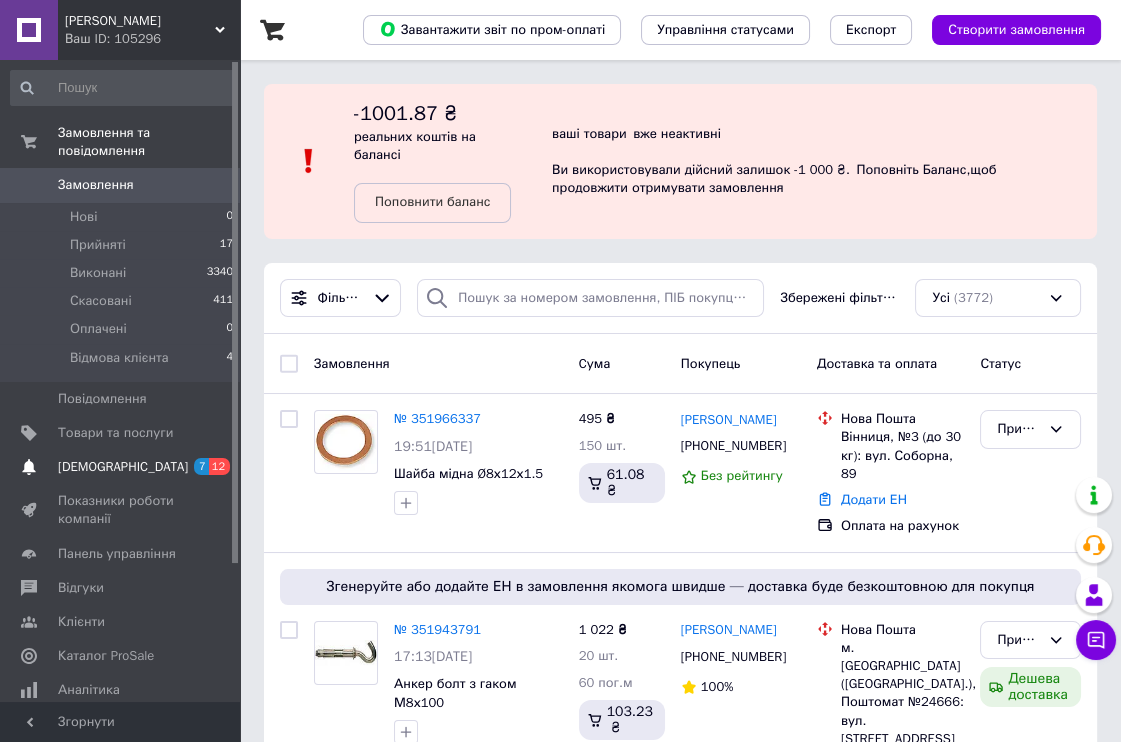 click on "[DEMOGRAPHIC_DATA]" at bounding box center (121, 467) 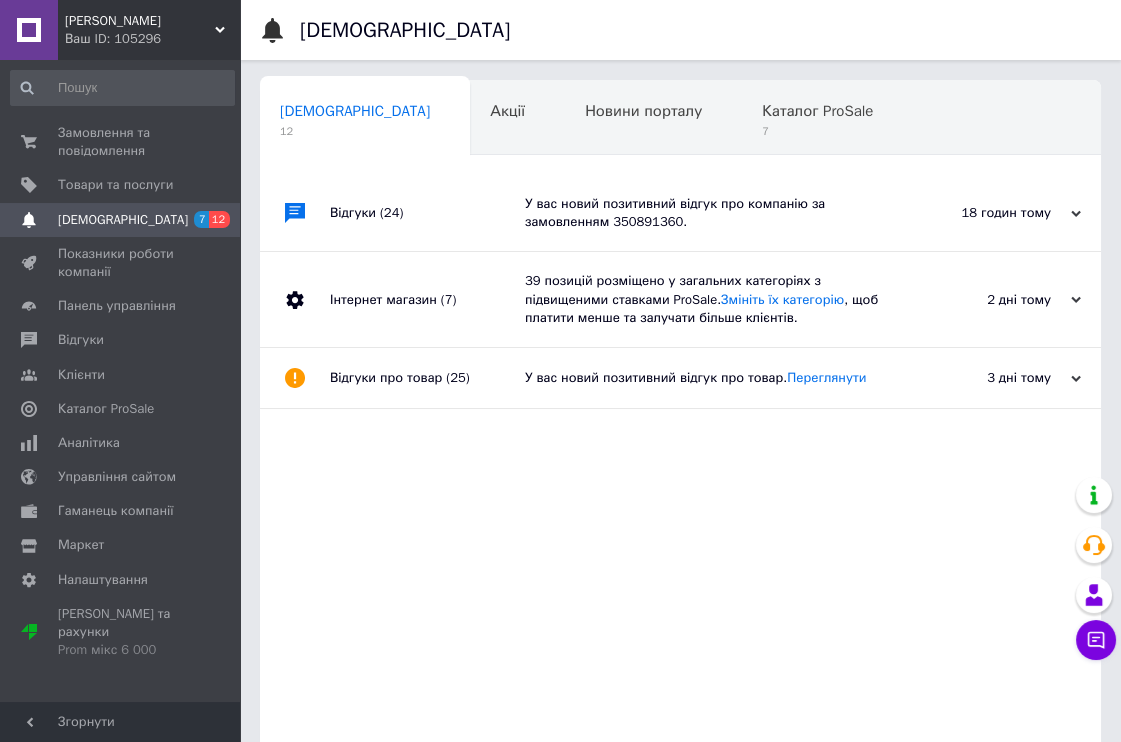 scroll, scrollTop: 0, scrollLeft: 9, axis: horizontal 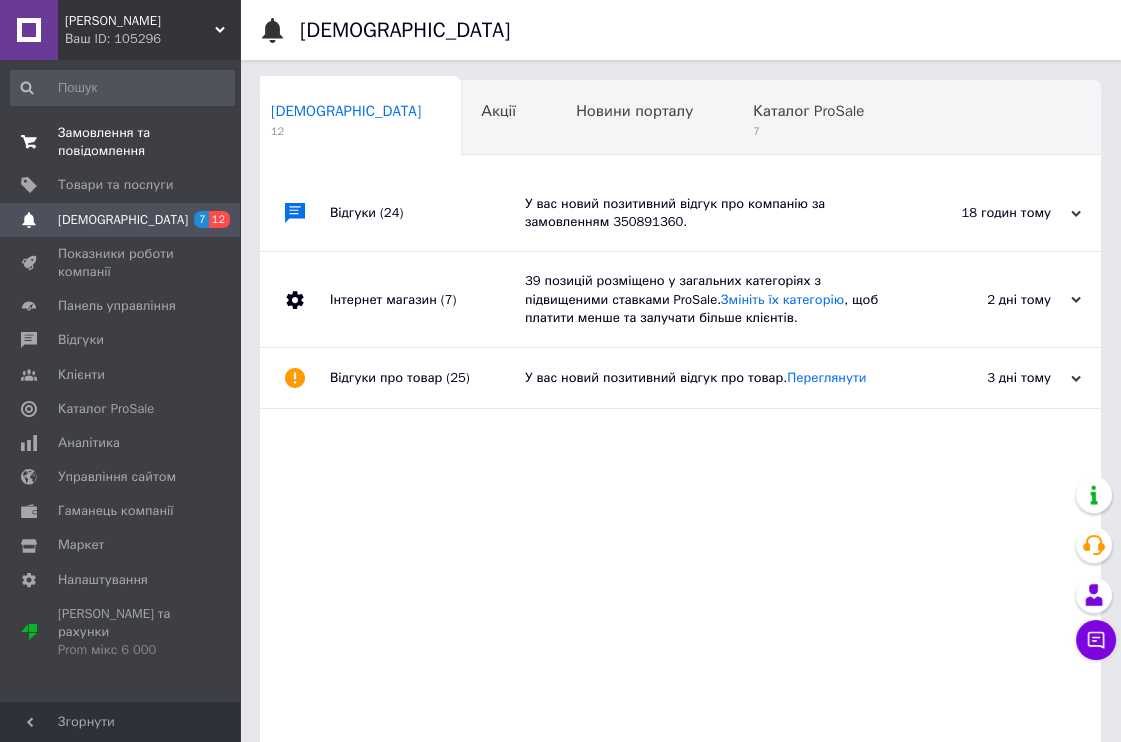 click on "0 0" at bounding box center (212, 142) 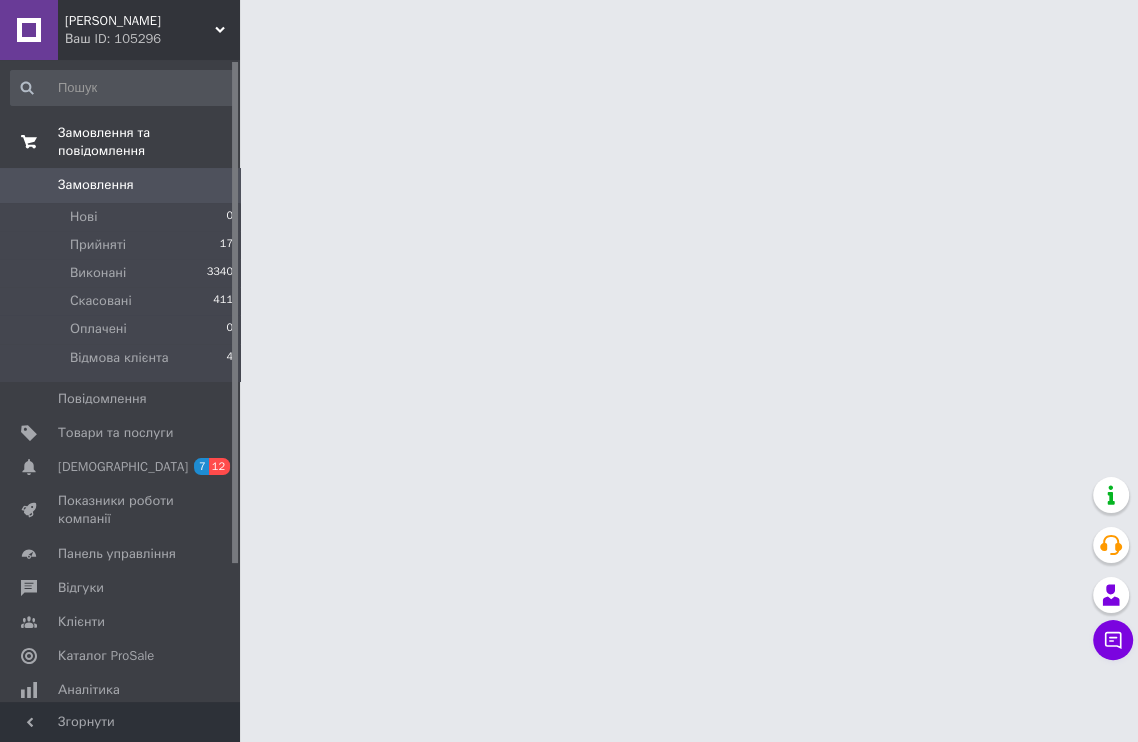 click on "Замовлення" at bounding box center (121, 185) 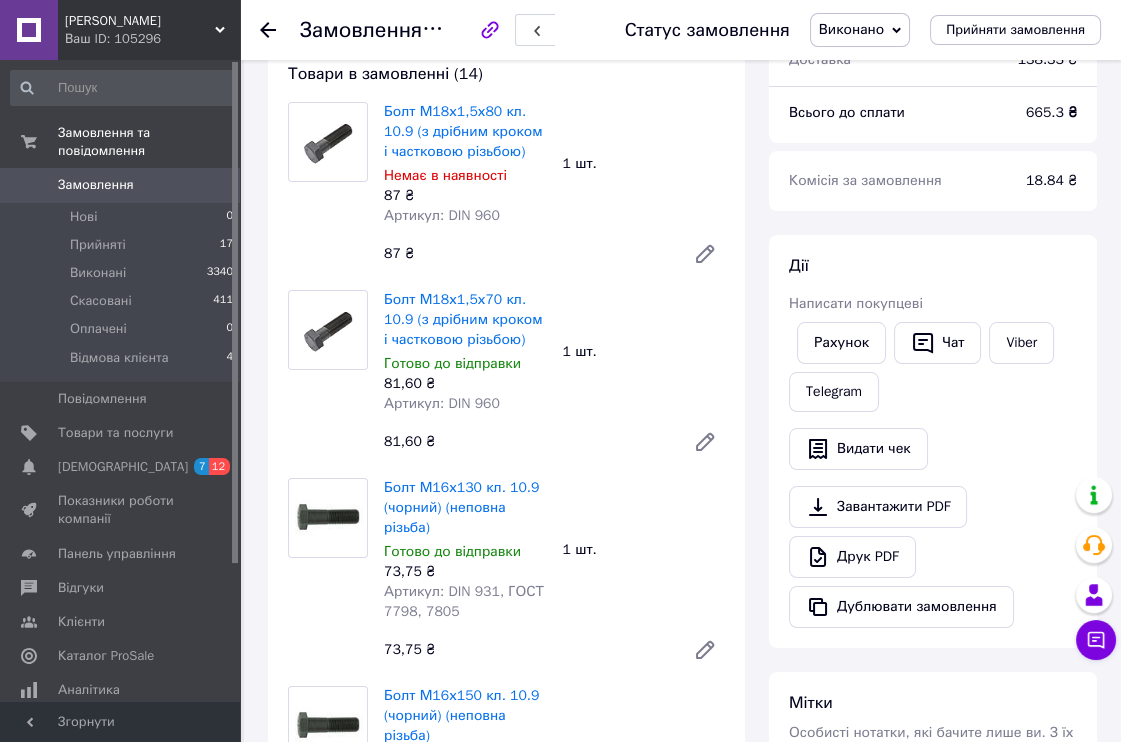 scroll, scrollTop: 0, scrollLeft: 0, axis: both 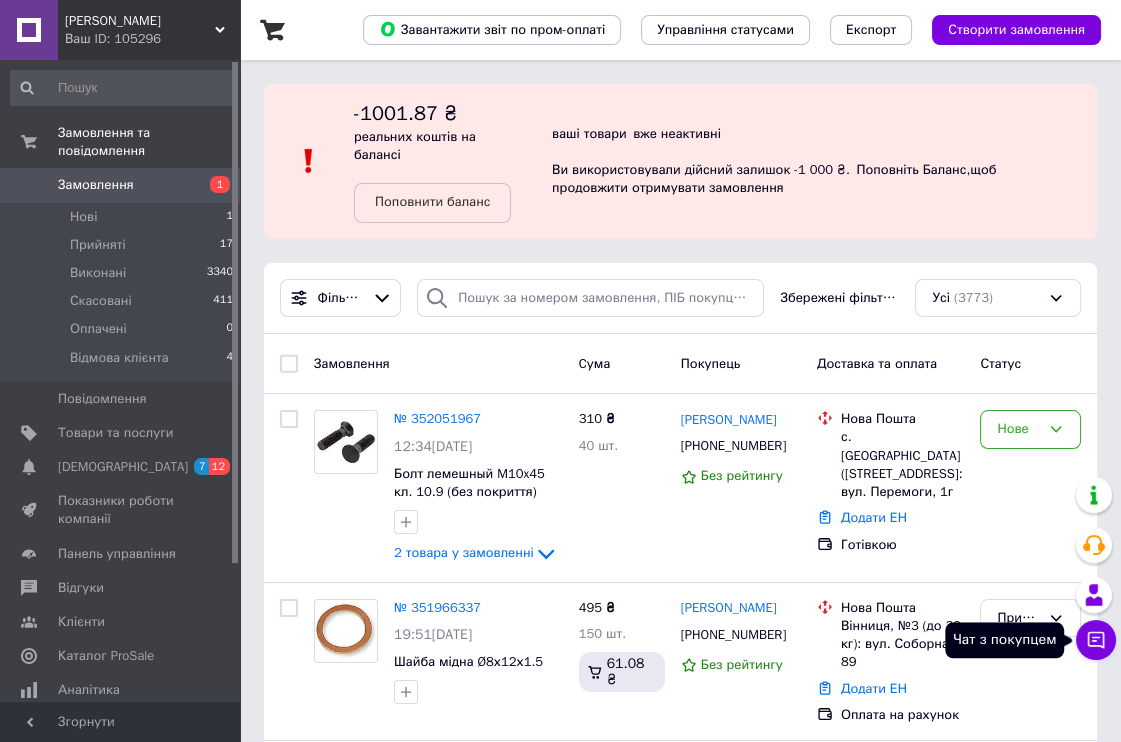 click 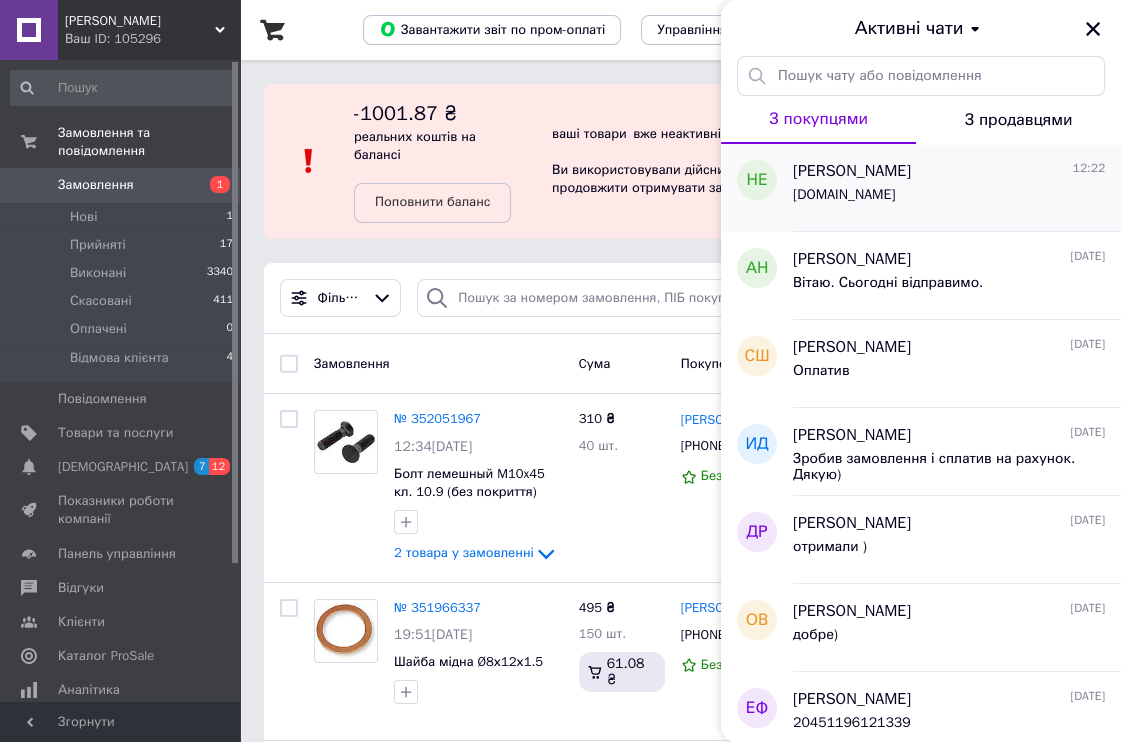 click on "[PERSON_NAME]" at bounding box center [852, 171] 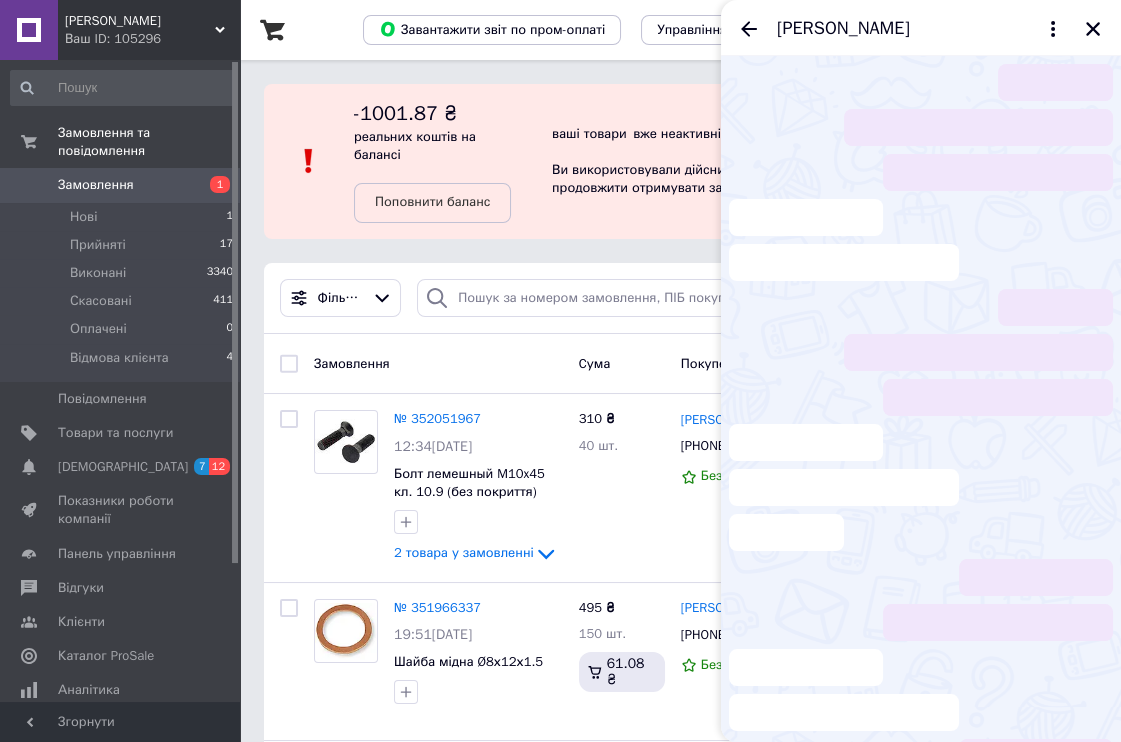 scroll, scrollTop: 673, scrollLeft: 0, axis: vertical 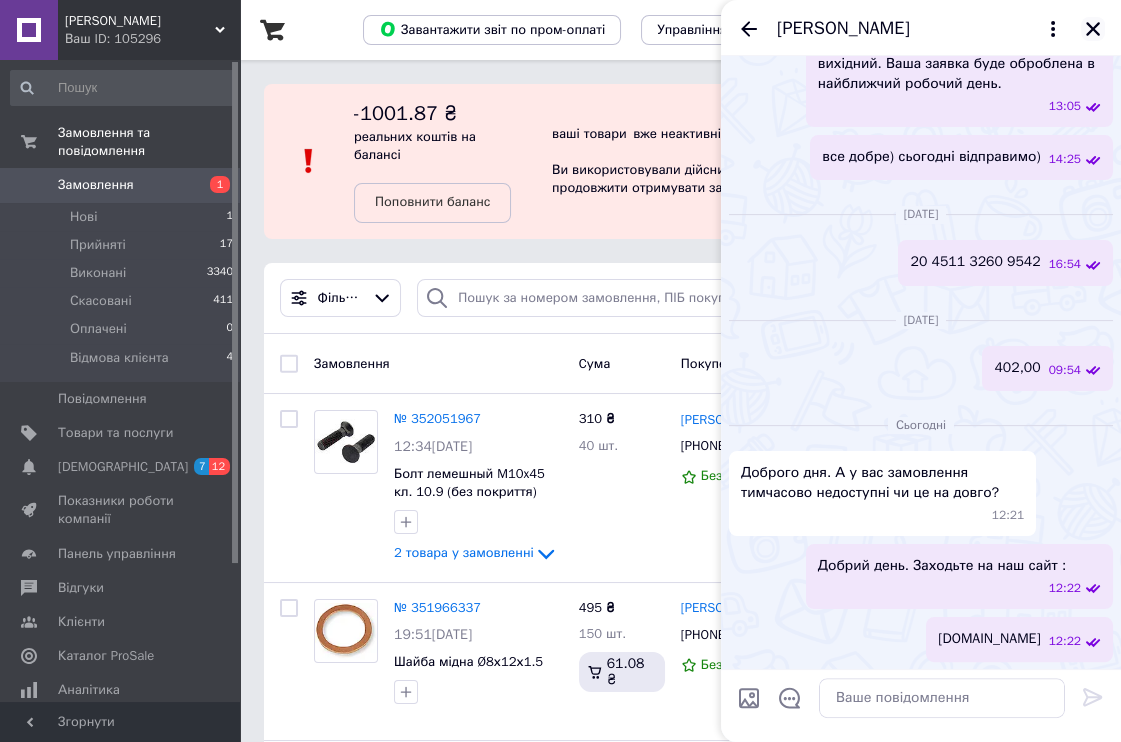 click 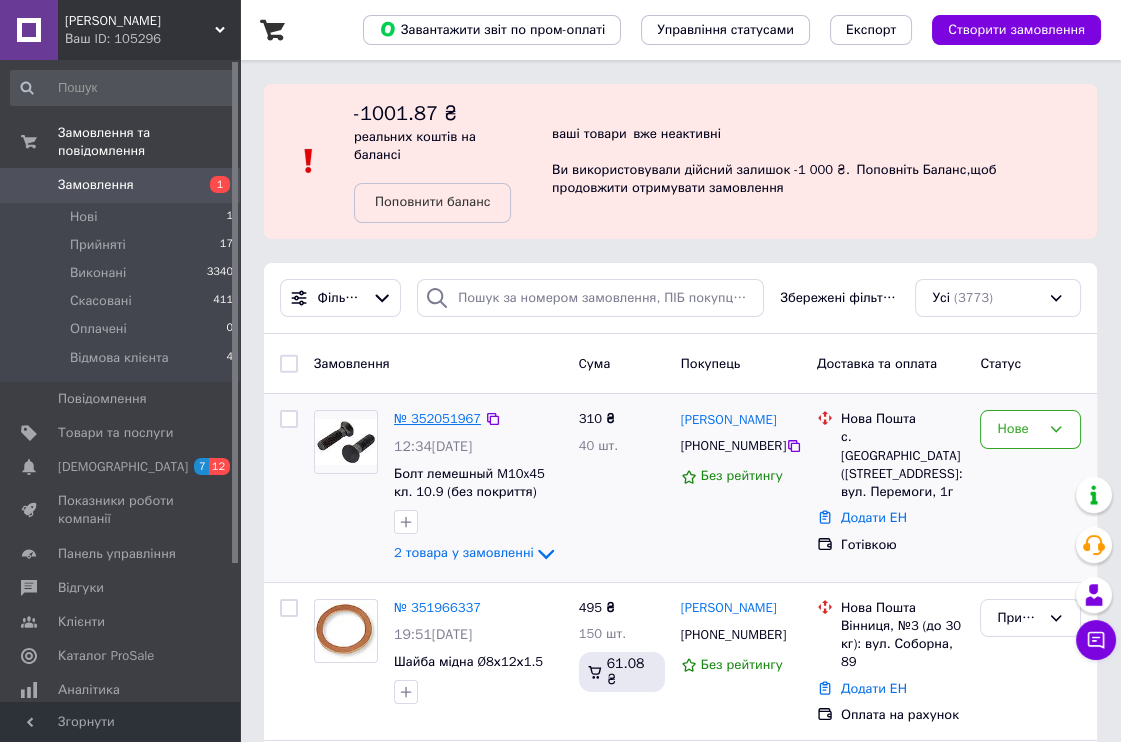 click on "№ 352051967" at bounding box center [437, 418] 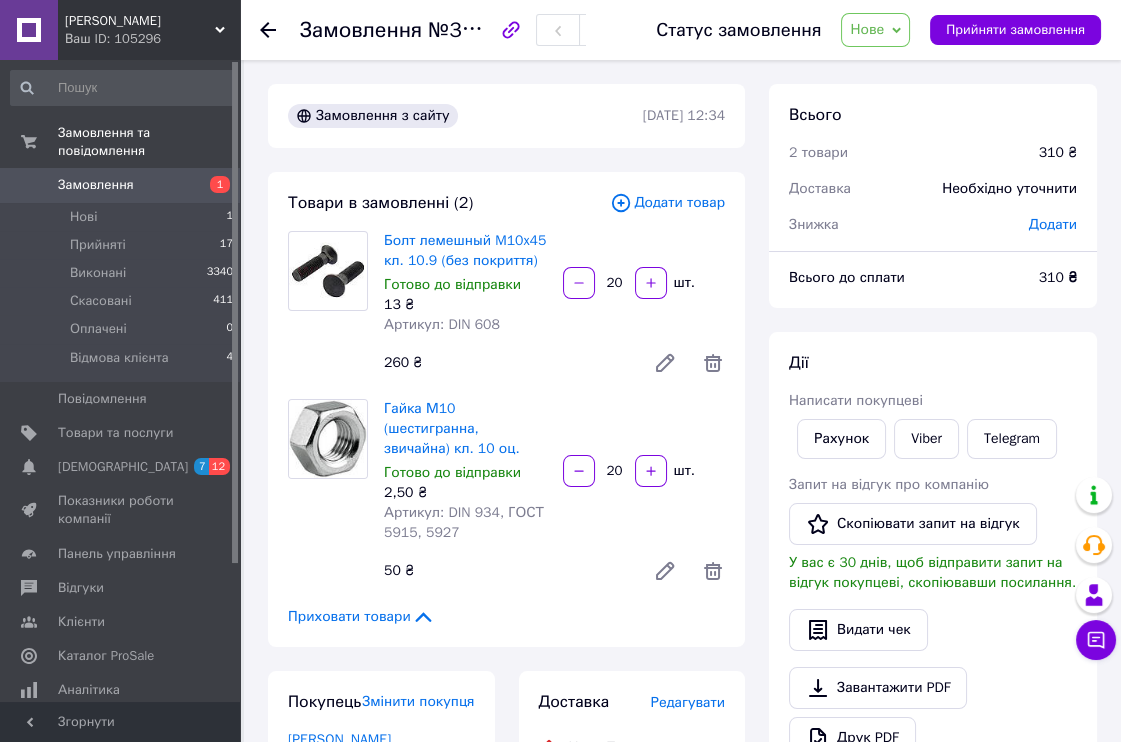 click on "Нове" at bounding box center (875, 30) 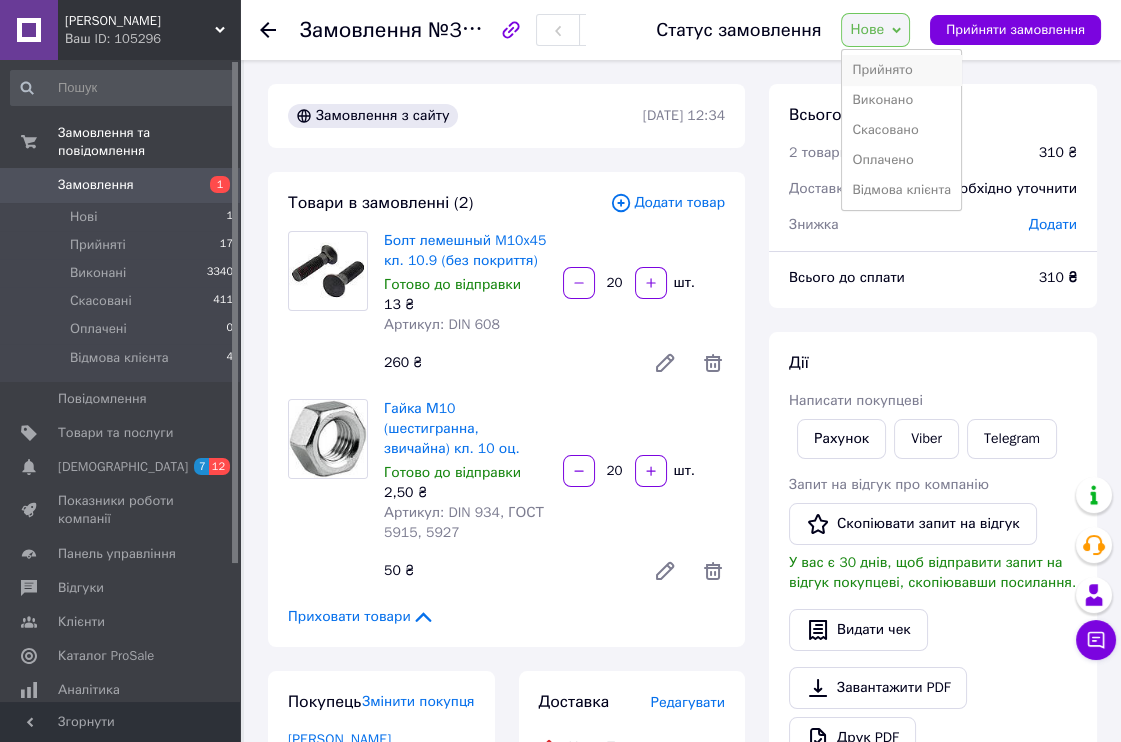click on "Прийнято" at bounding box center (901, 70) 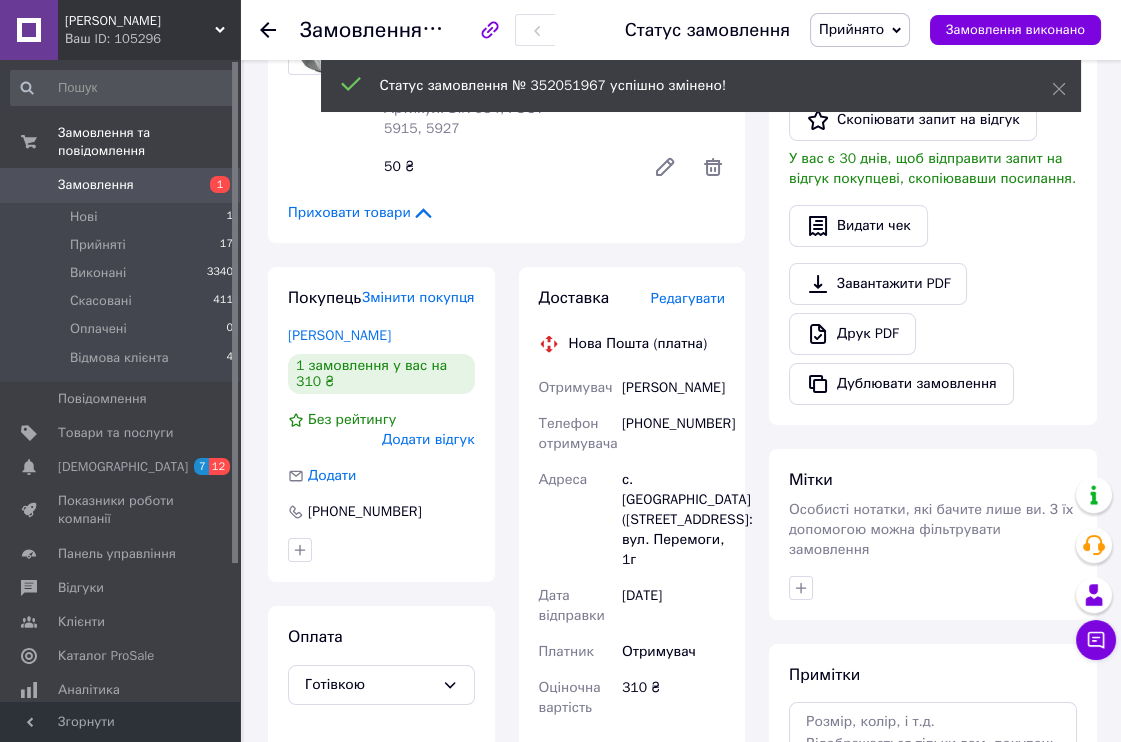 scroll, scrollTop: 333, scrollLeft: 0, axis: vertical 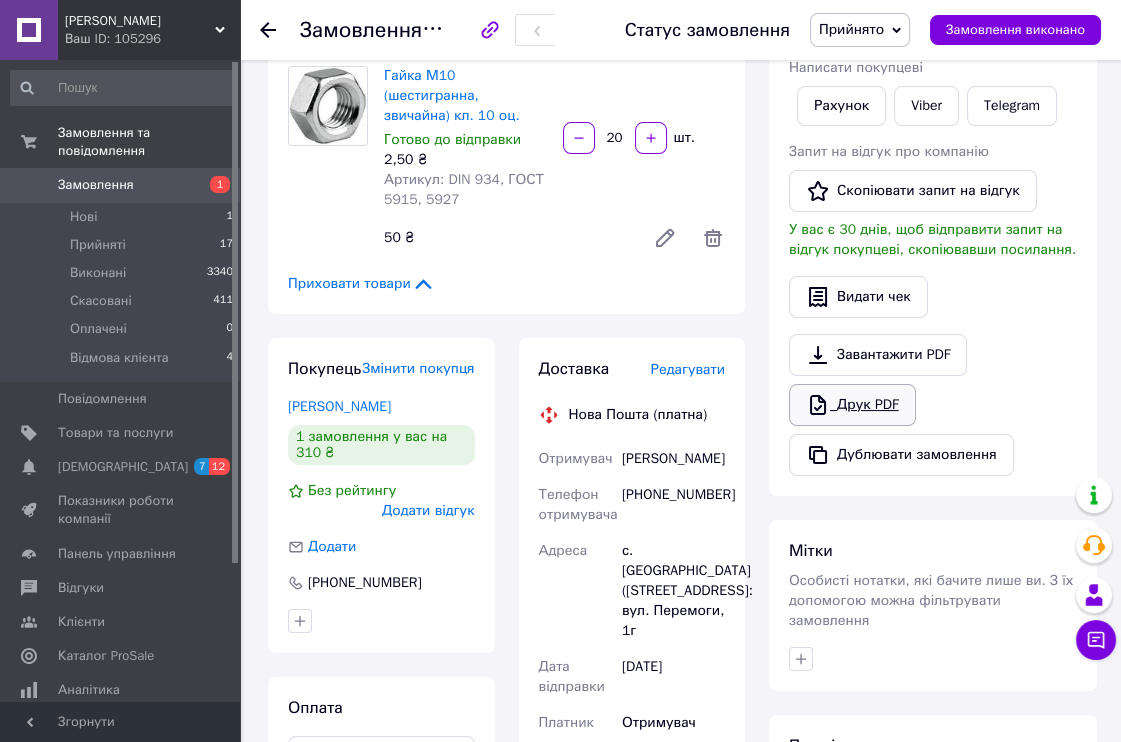 click on "Друк PDF" at bounding box center (852, 405) 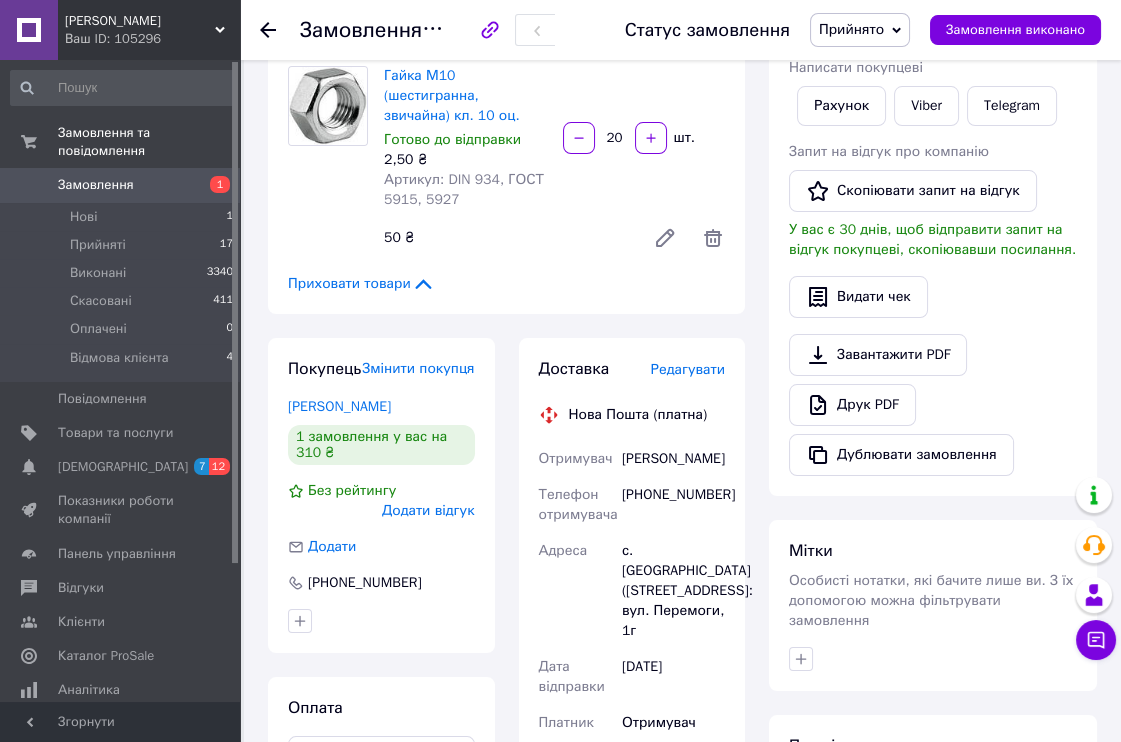 click 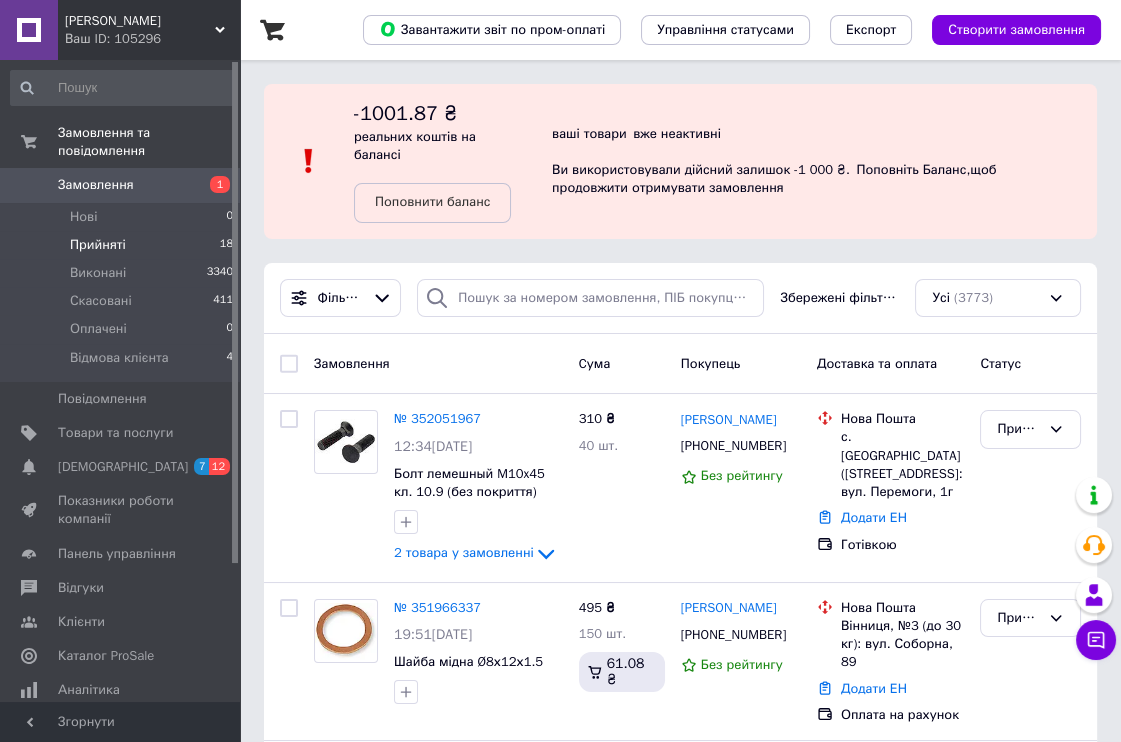 click on "Прийняті" at bounding box center [98, 245] 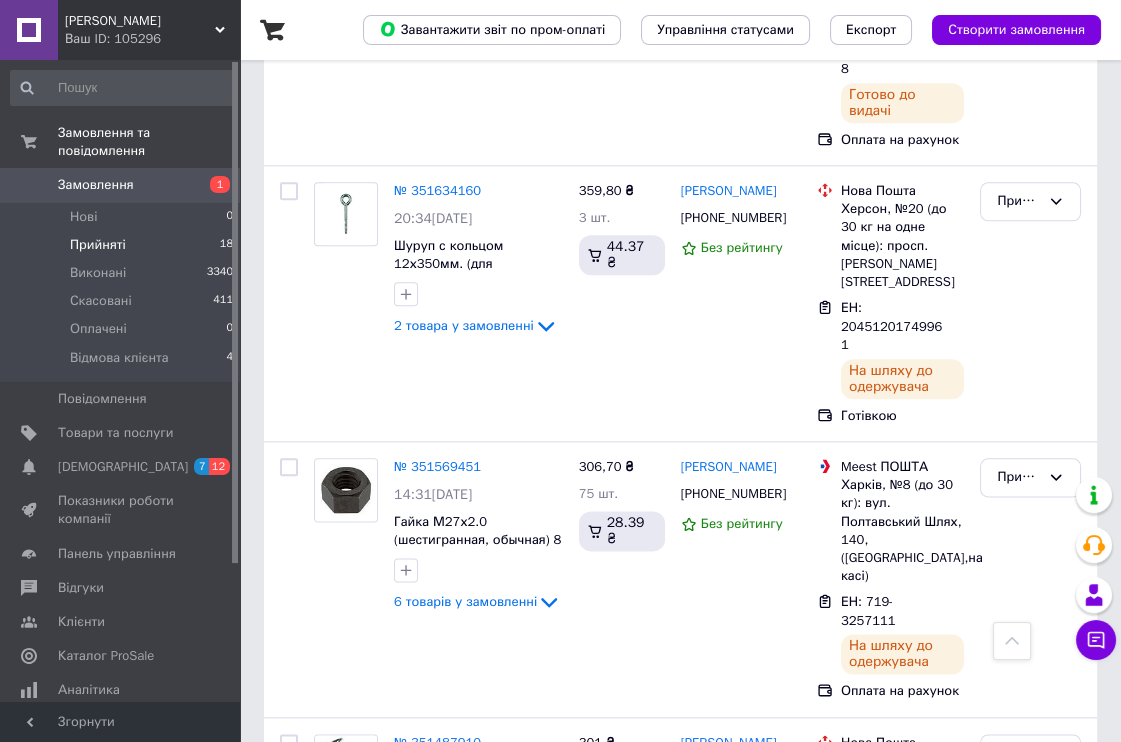 scroll, scrollTop: 3333, scrollLeft: 0, axis: vertical 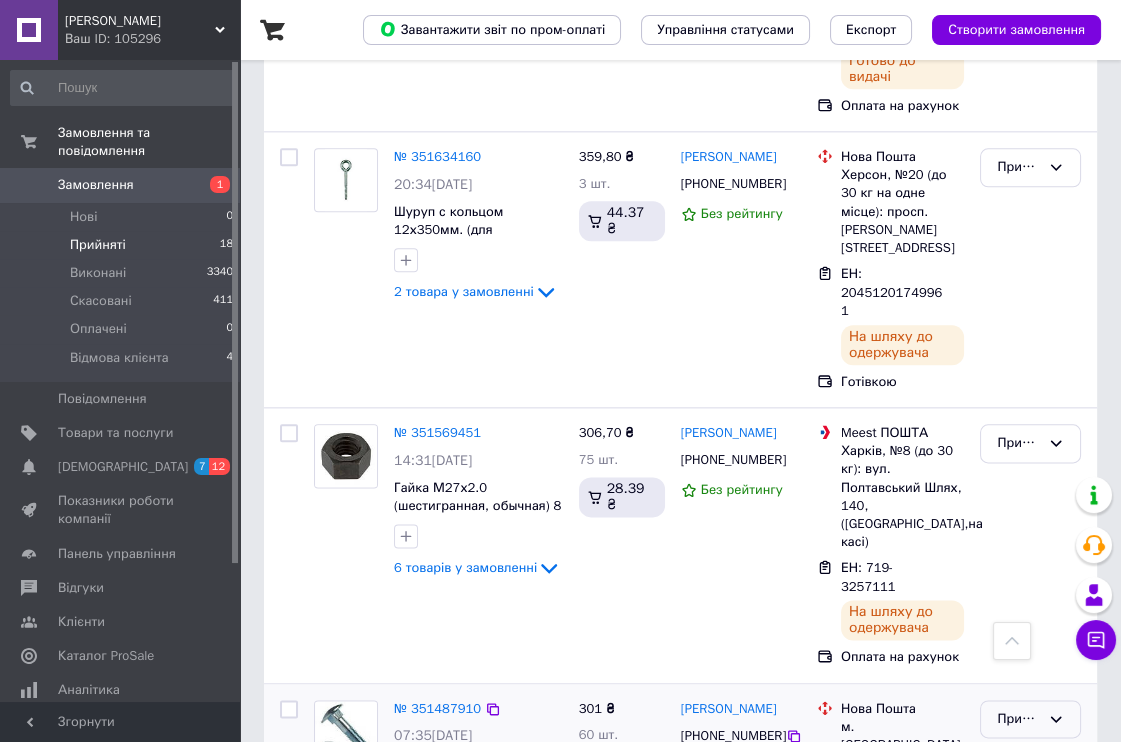 click on "Прийнято" at bounding box center [1030, 719] 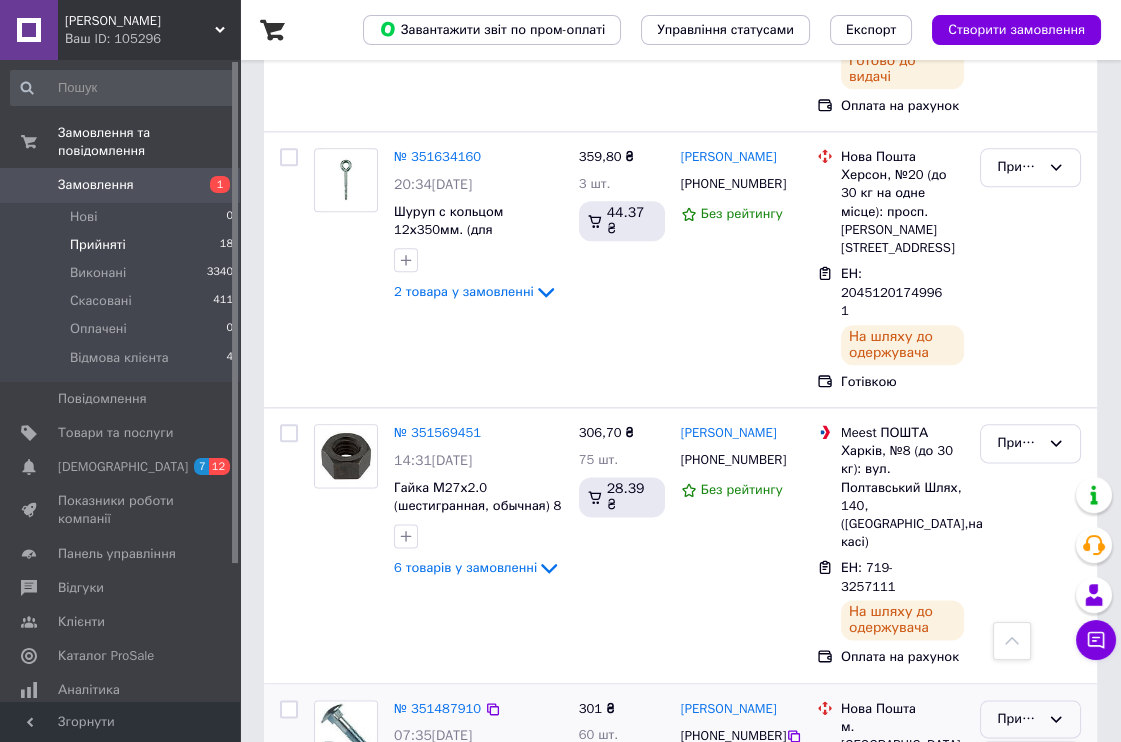 click on "Виконано" at bounding box center (1030, 760) 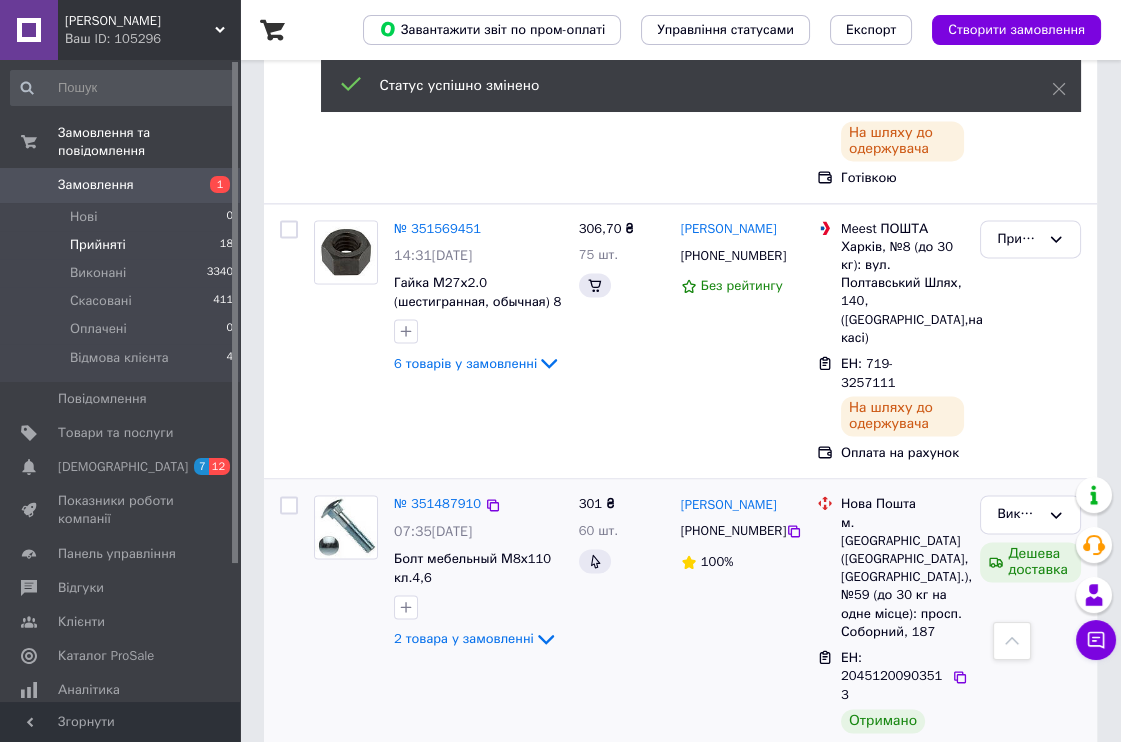 scroll, scrollTop: 3914, scrollLeft: 0, axis: vertical 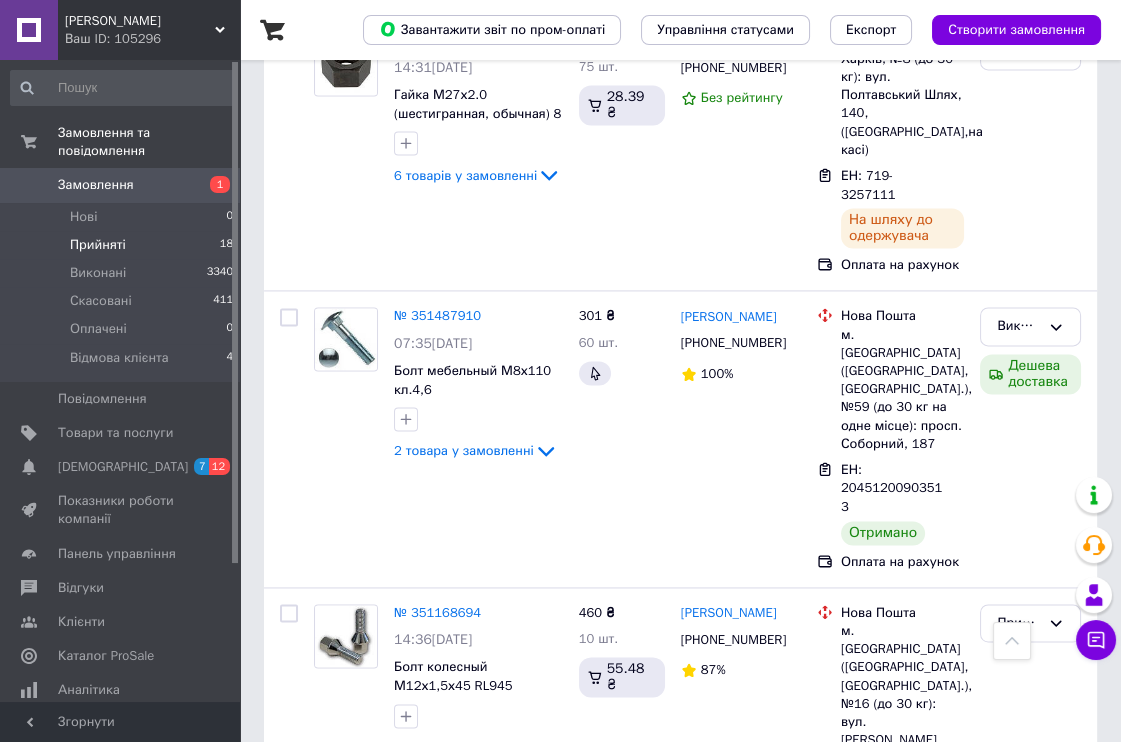 click on "Замовлення" at bounding box center (121, 185) 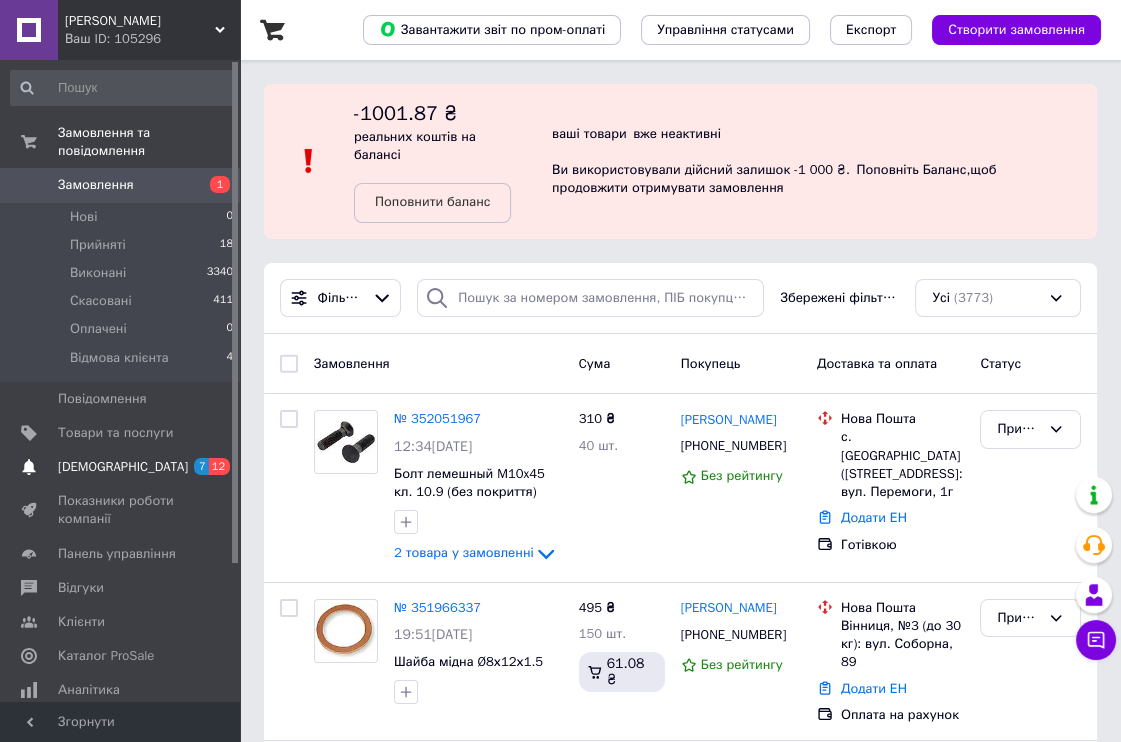 click on "Сповіщення 7 12" at bounding box center [122, 467] 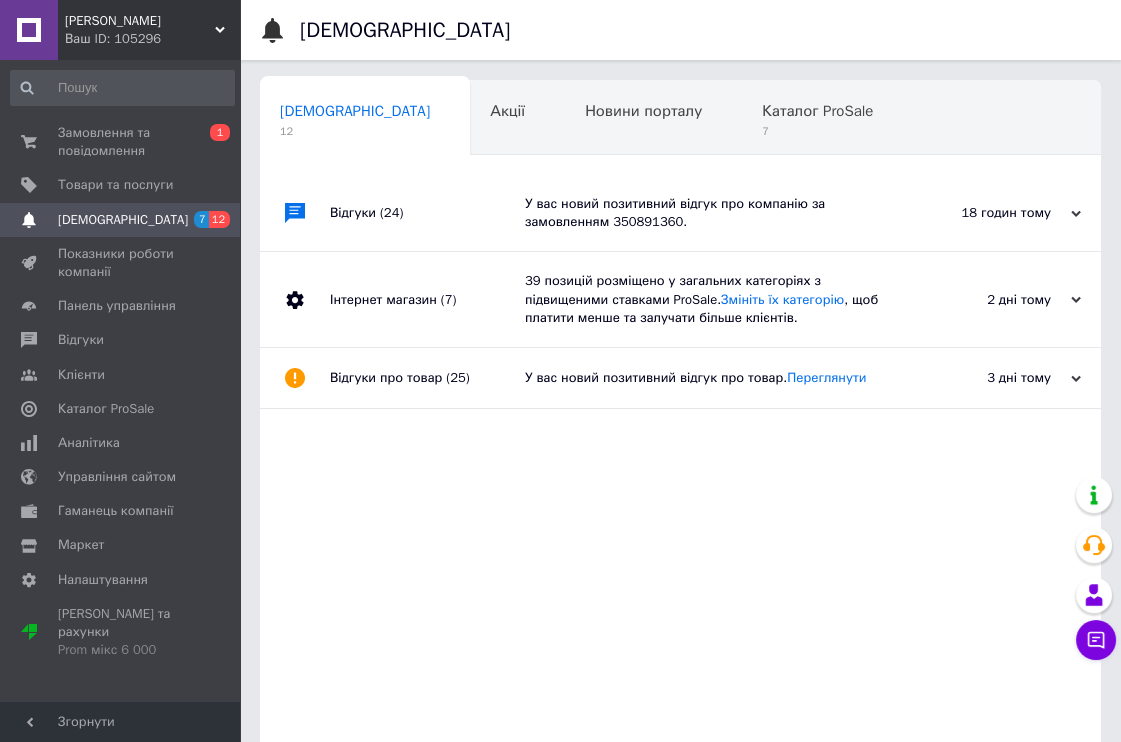 scroll, scrollTop: 0, scrollLeft: 9, axis: horizontal 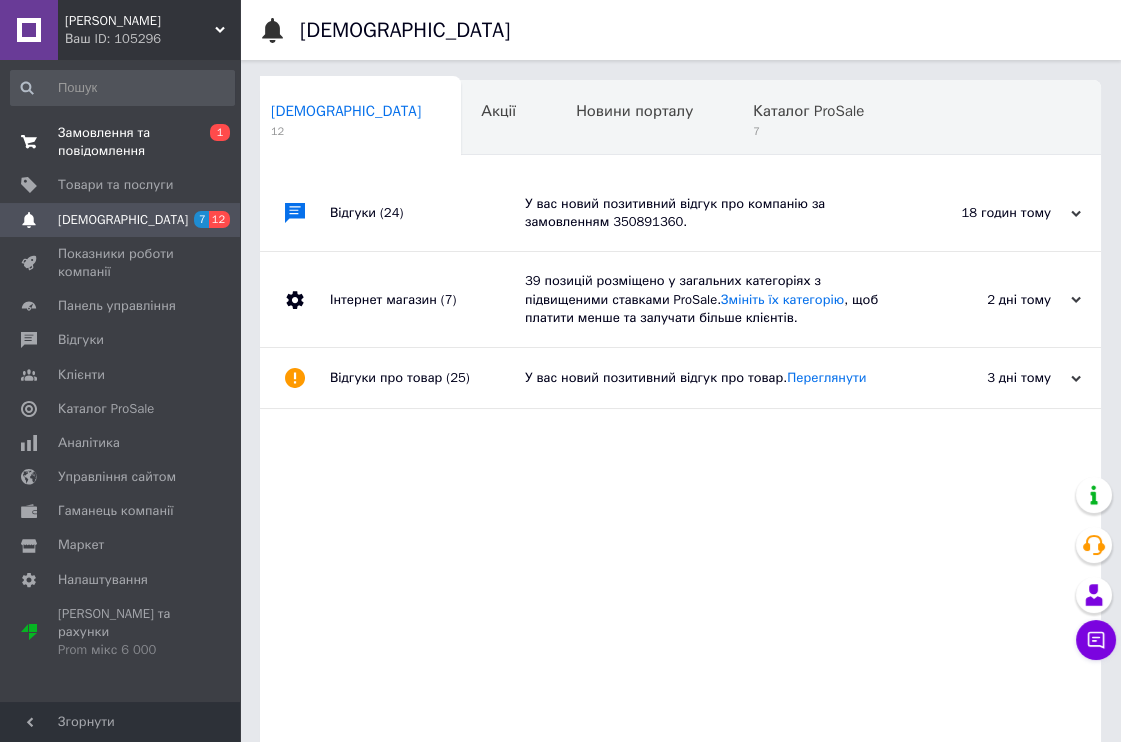 click on "Замовлення та повідомлення 0 1" at bounding box center (122, 142) 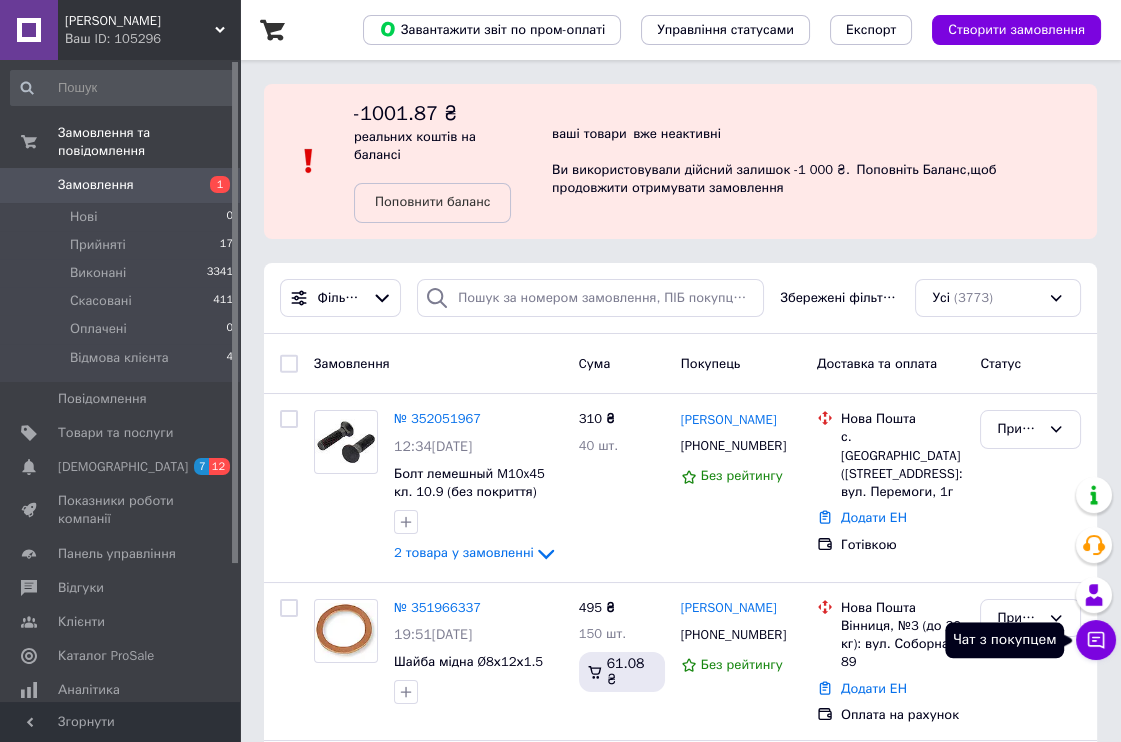 click 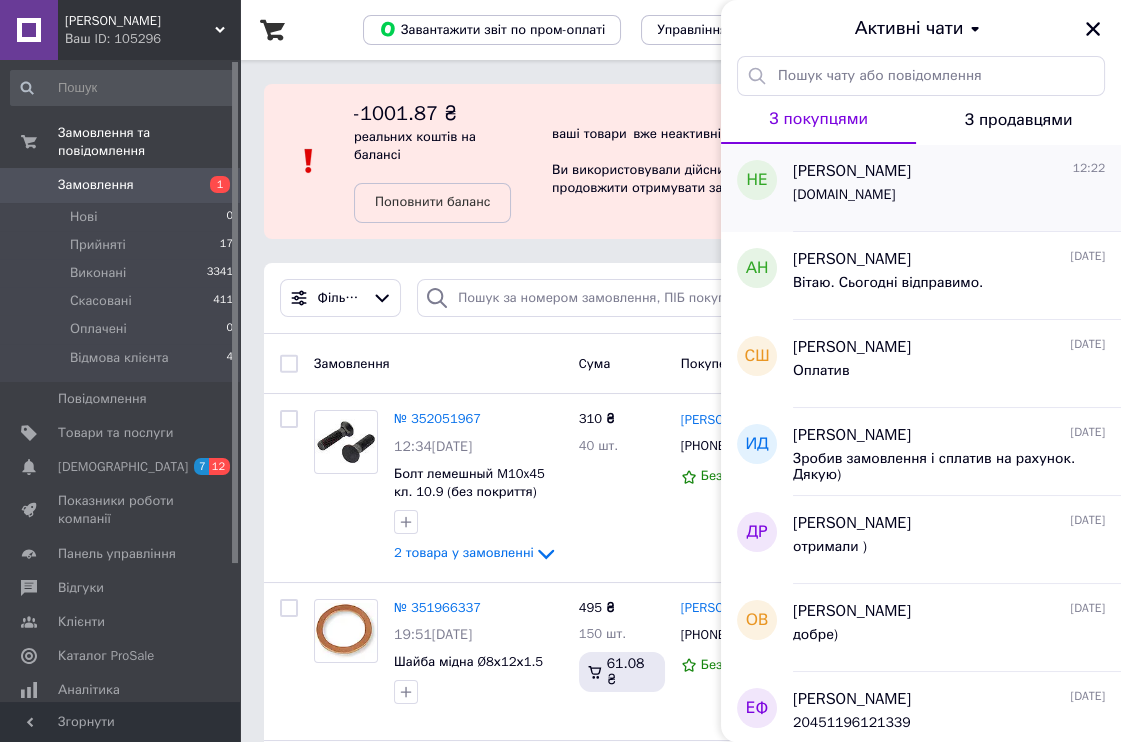 click on "[DOMAIN_NAME]" at bounding box center (949, 199) 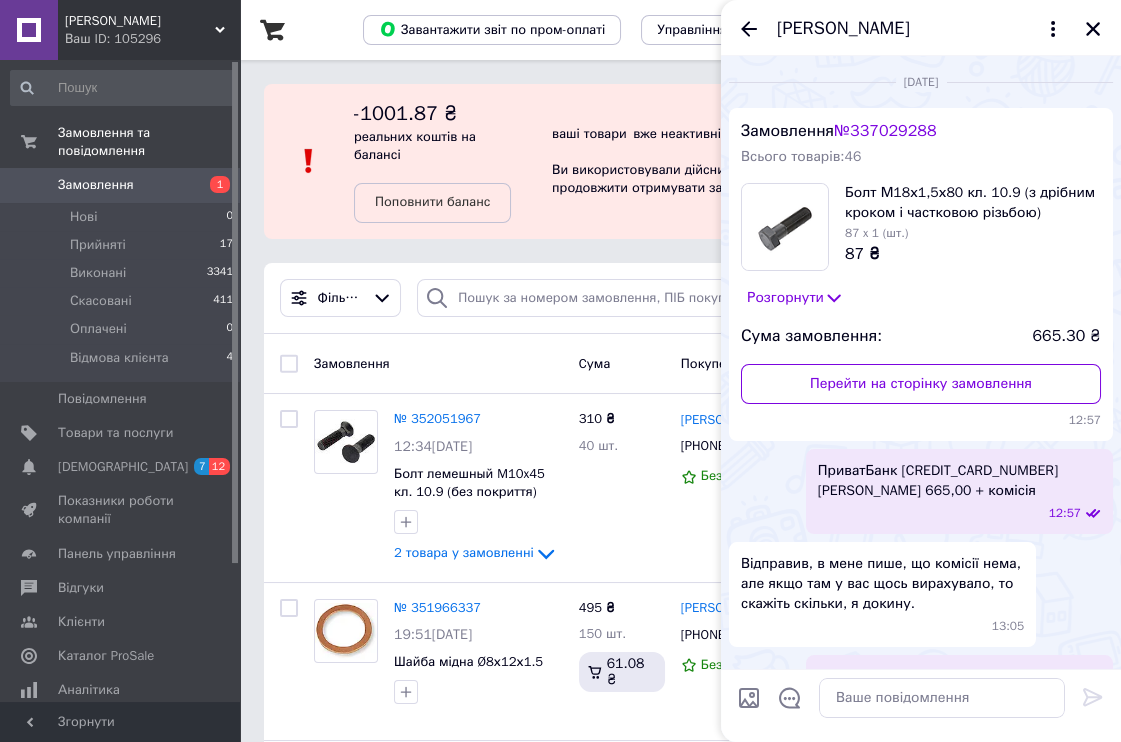 scroll, scrollTop: 673, scrollLeft: 0, axis: vertical 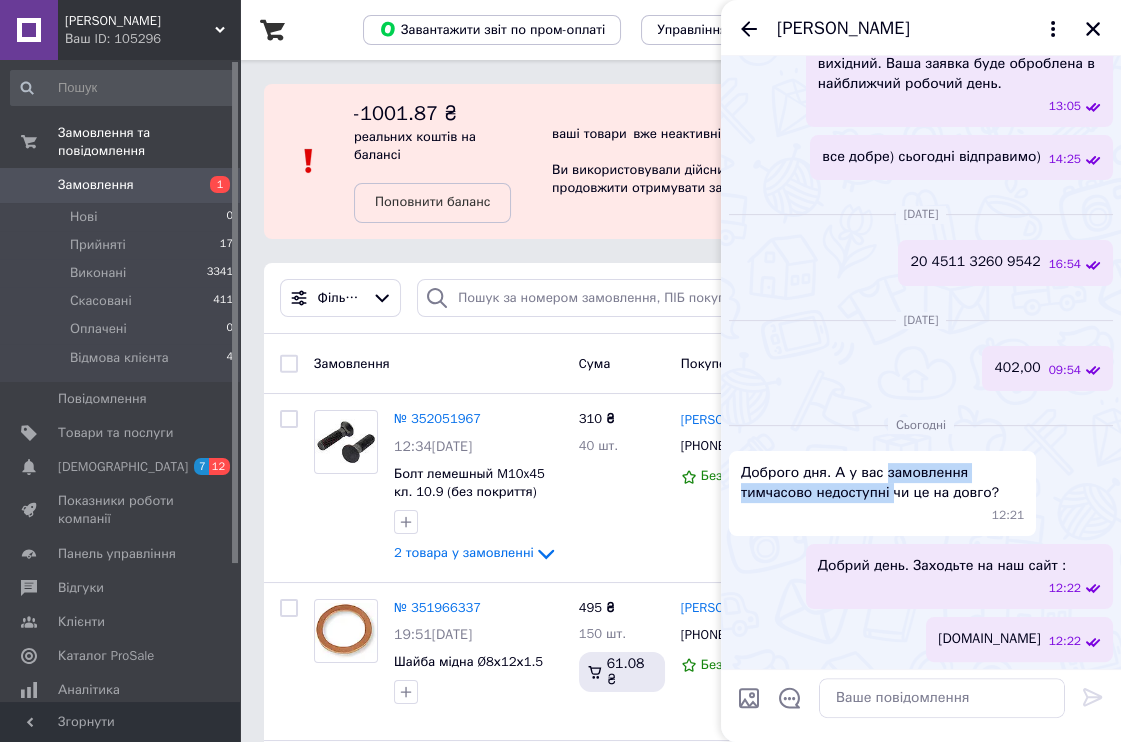 drag, startPoint x: 878, startPoint y: 470, endPoint x: 888, endPoint y: 500, distance: 31.622776 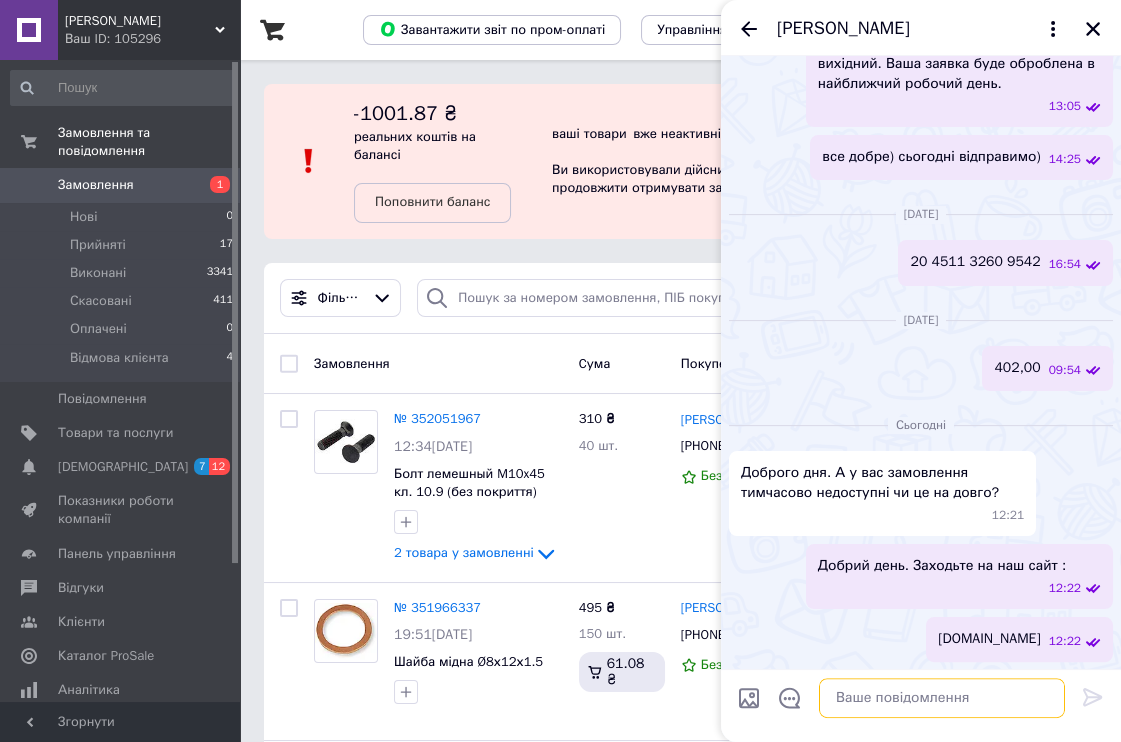 click at bounding box center [942, 698] 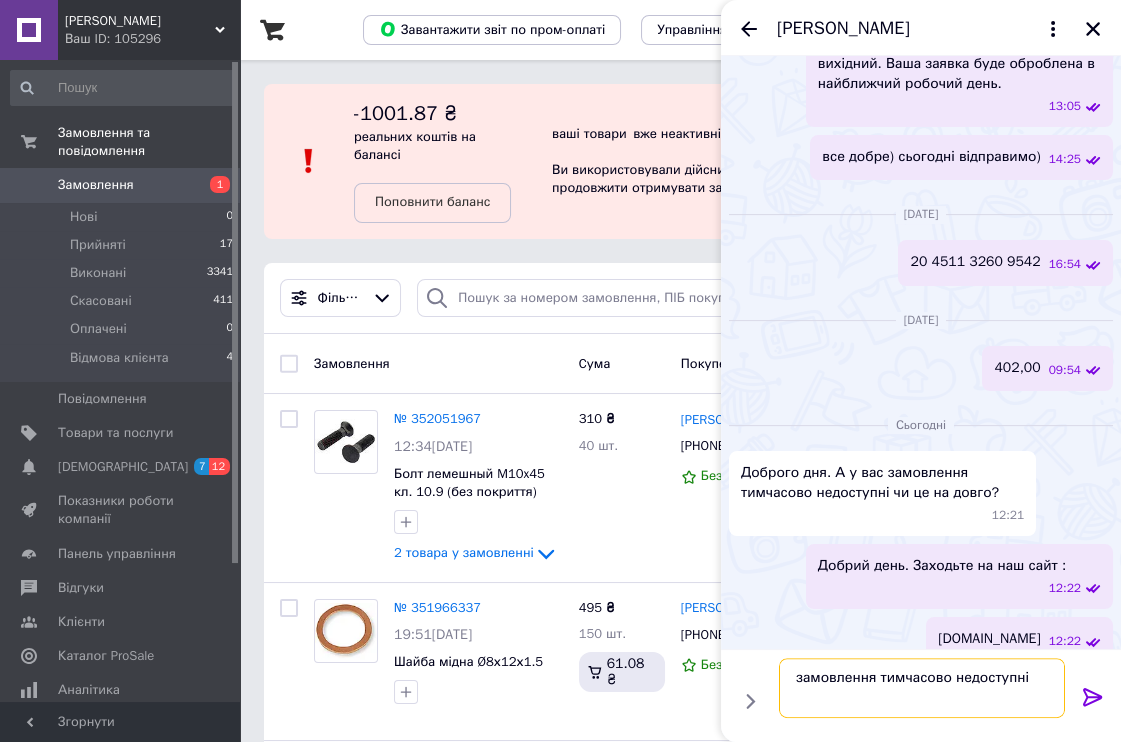 click on "замовлення тимчасово недоступні" at bounding box center (922, 688) 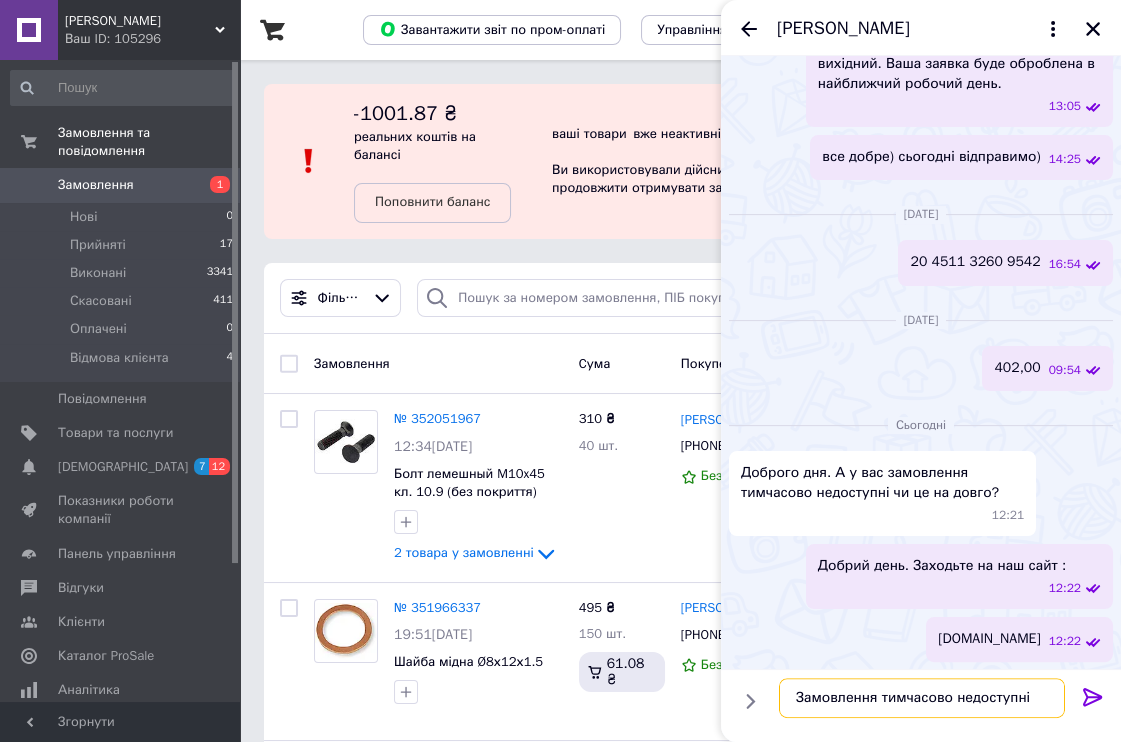 click on "Замовлення тимчасово недоступні" at bounding box center (922, 698) 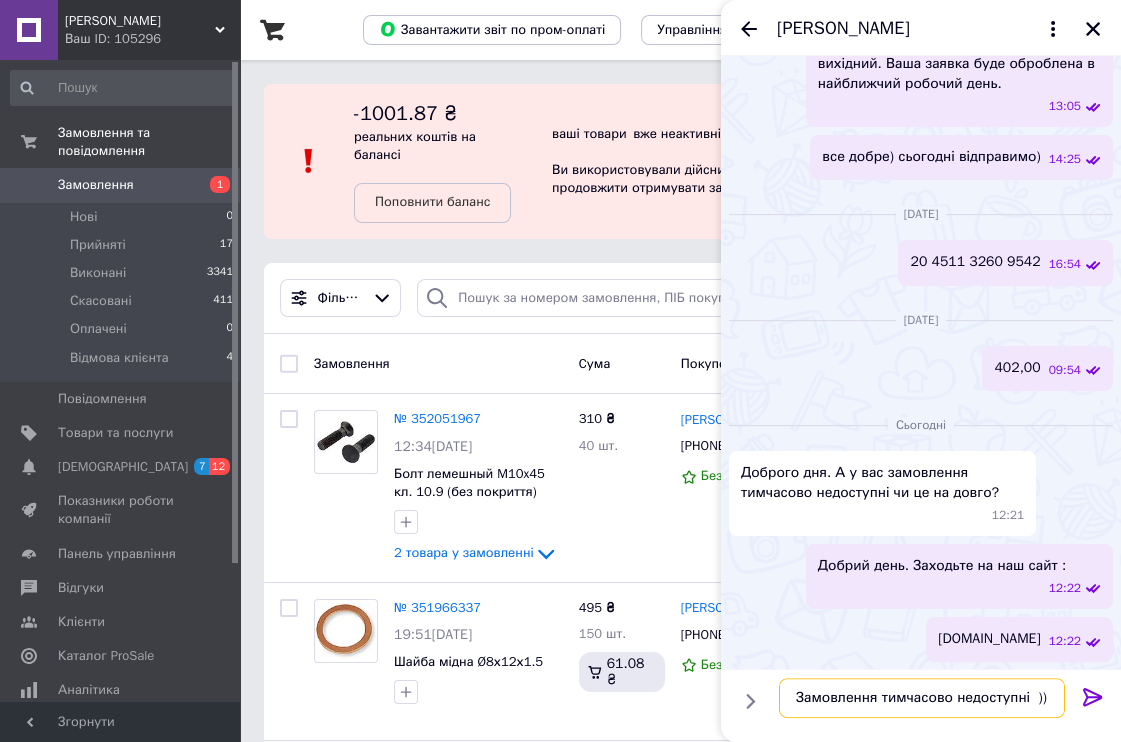 type on "Замовлення тимчасово недоступні  )))" 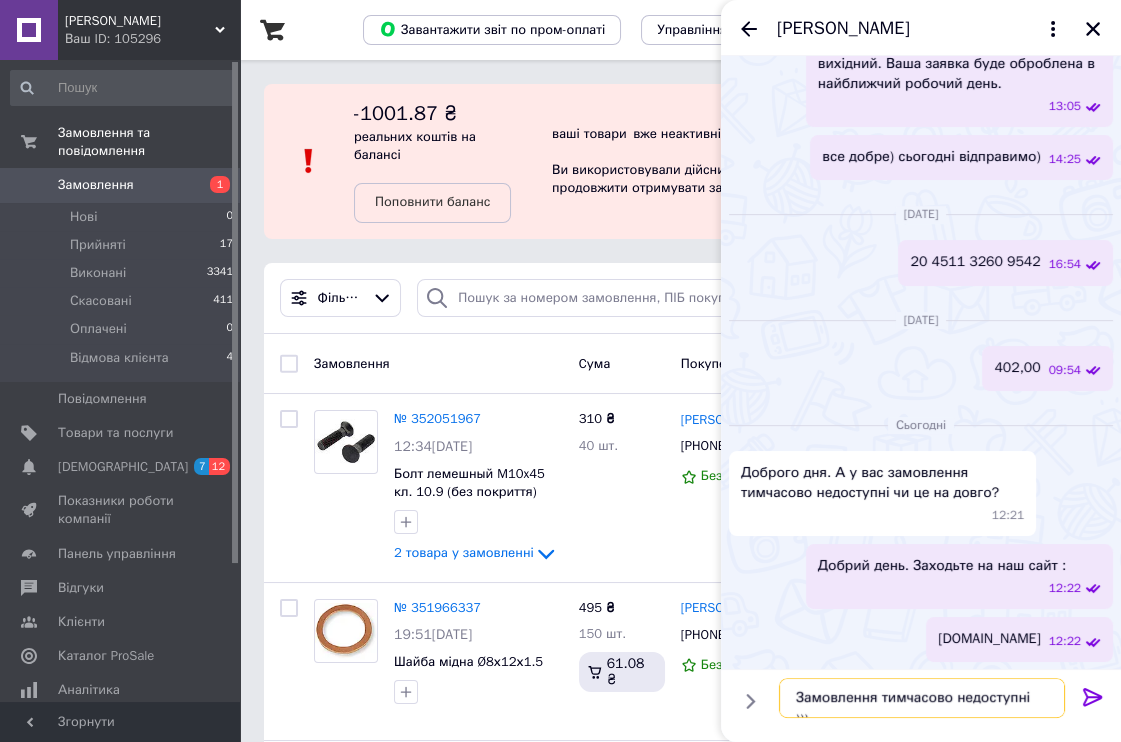 type 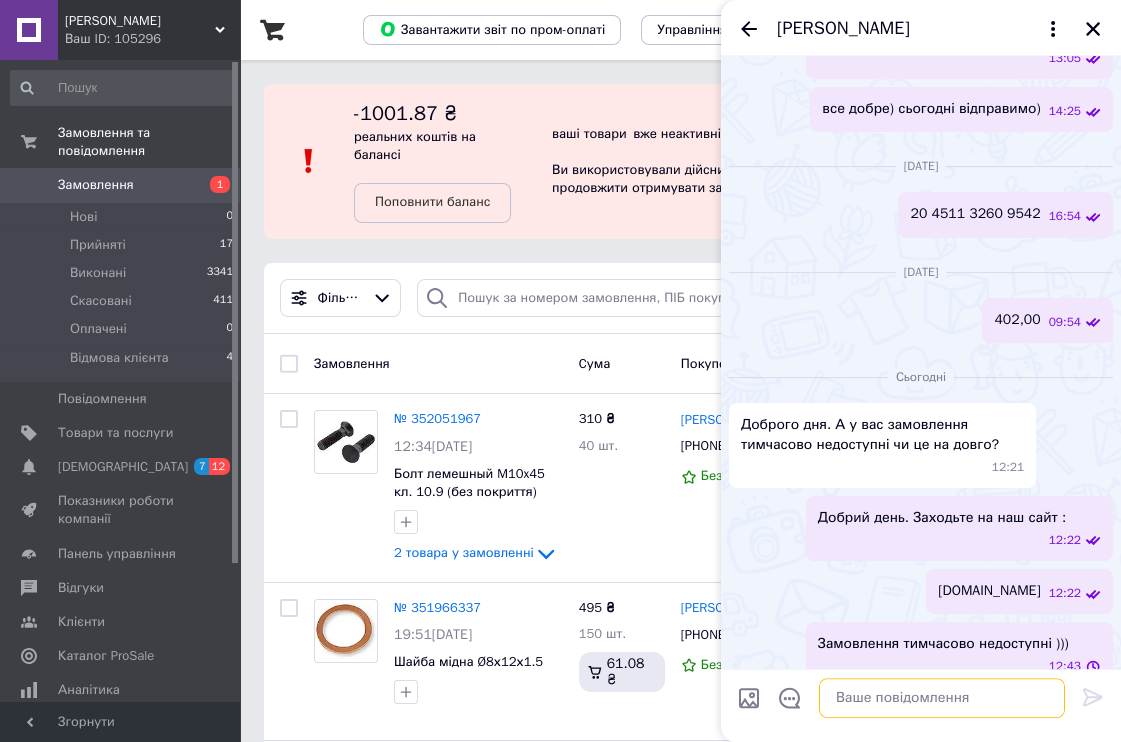 scroll, scrollTop: 746, scrollLeft: 0, axis: vertical 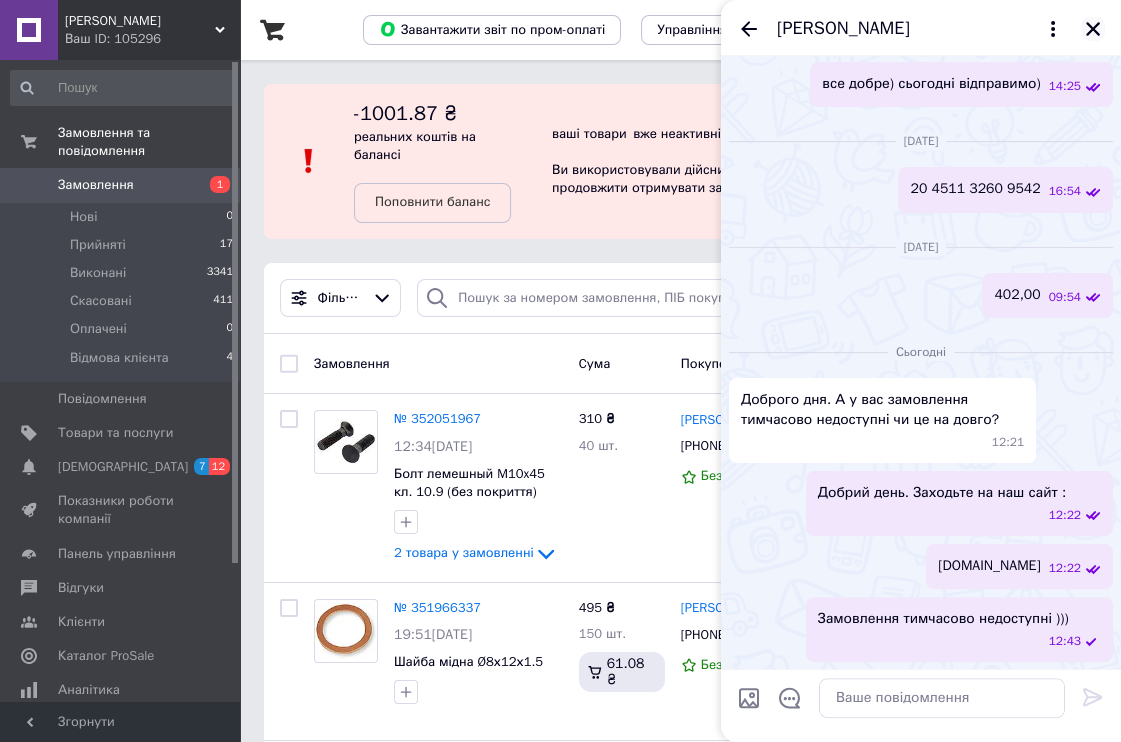 click 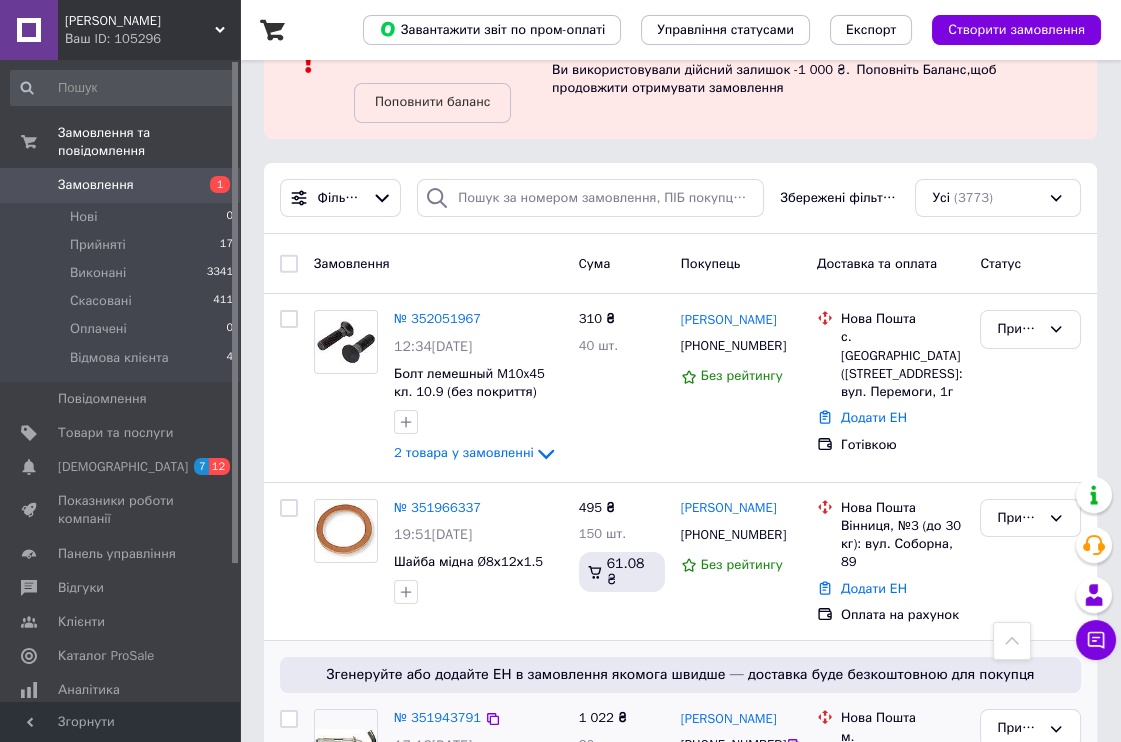 scroll, scrollTop: 0, scrollLeft: 0, axis: both 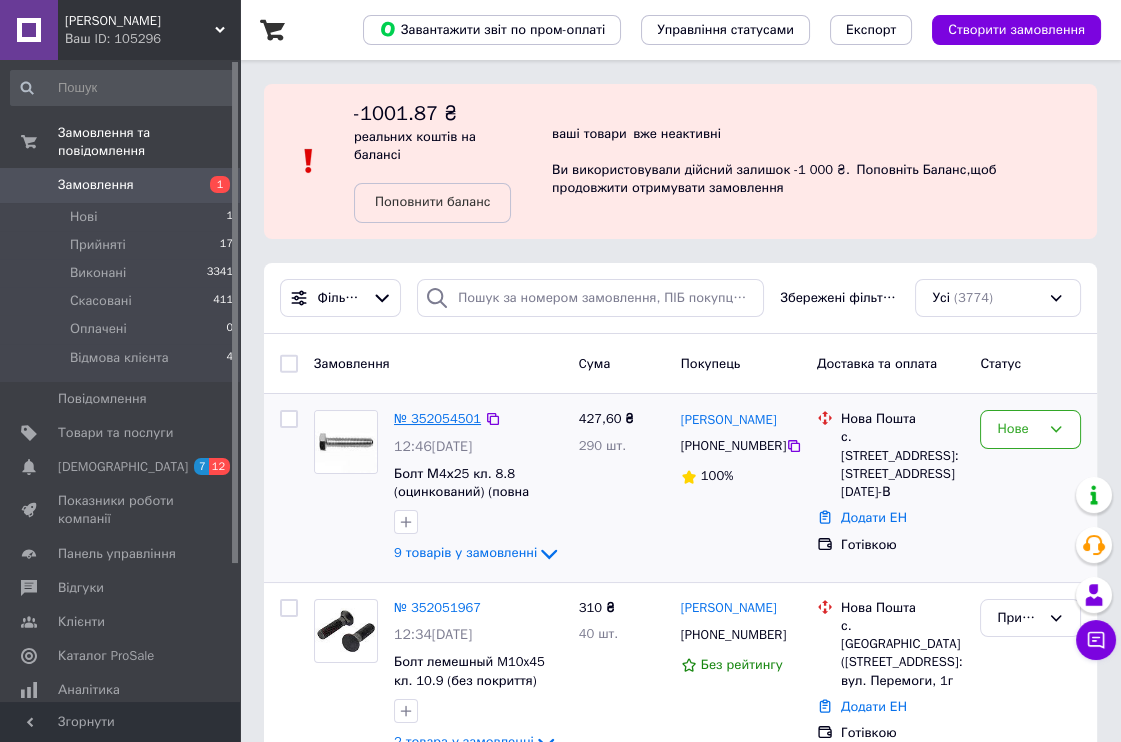 click on "№ 352054501" at bounding box center [437, 418] 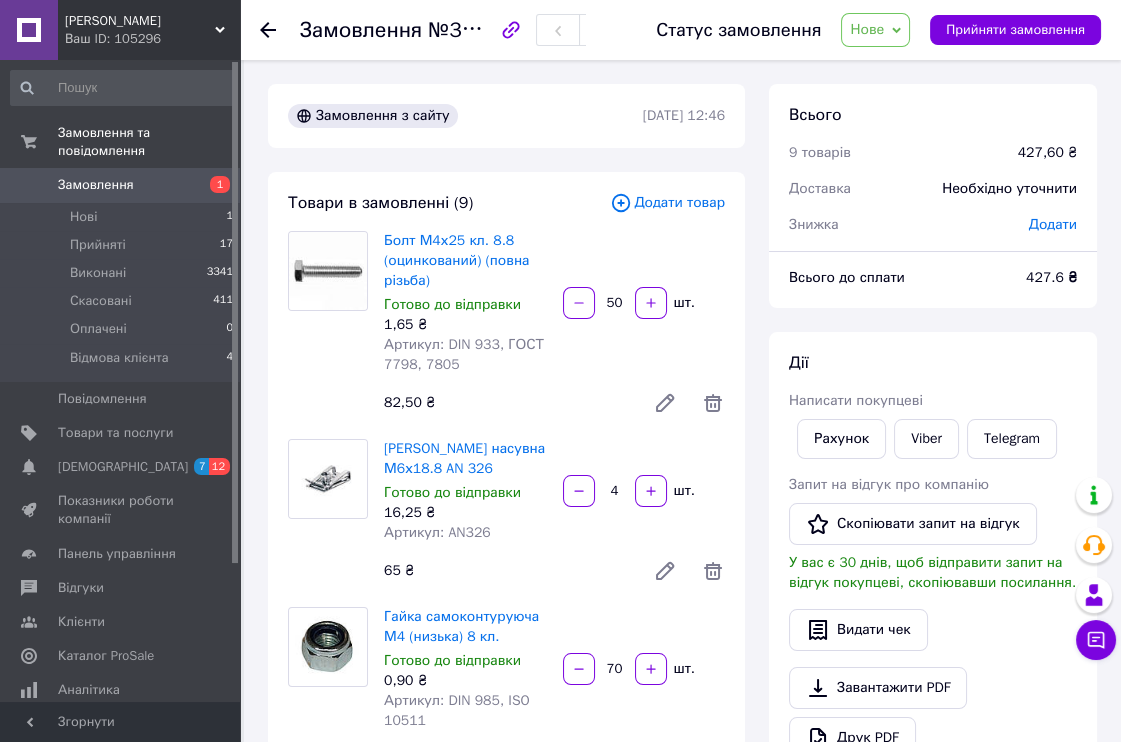 click on "Нове" at bounding box center (867, 29) 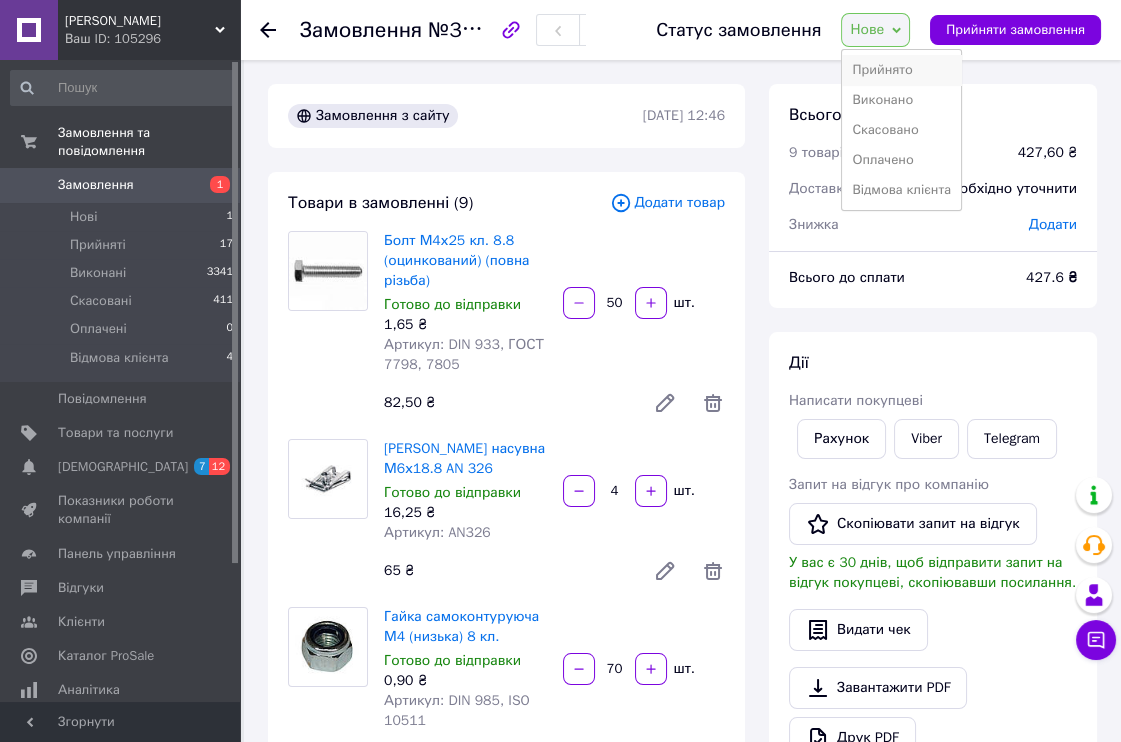 click on "Прийнято" at bounding box center (901, 70) 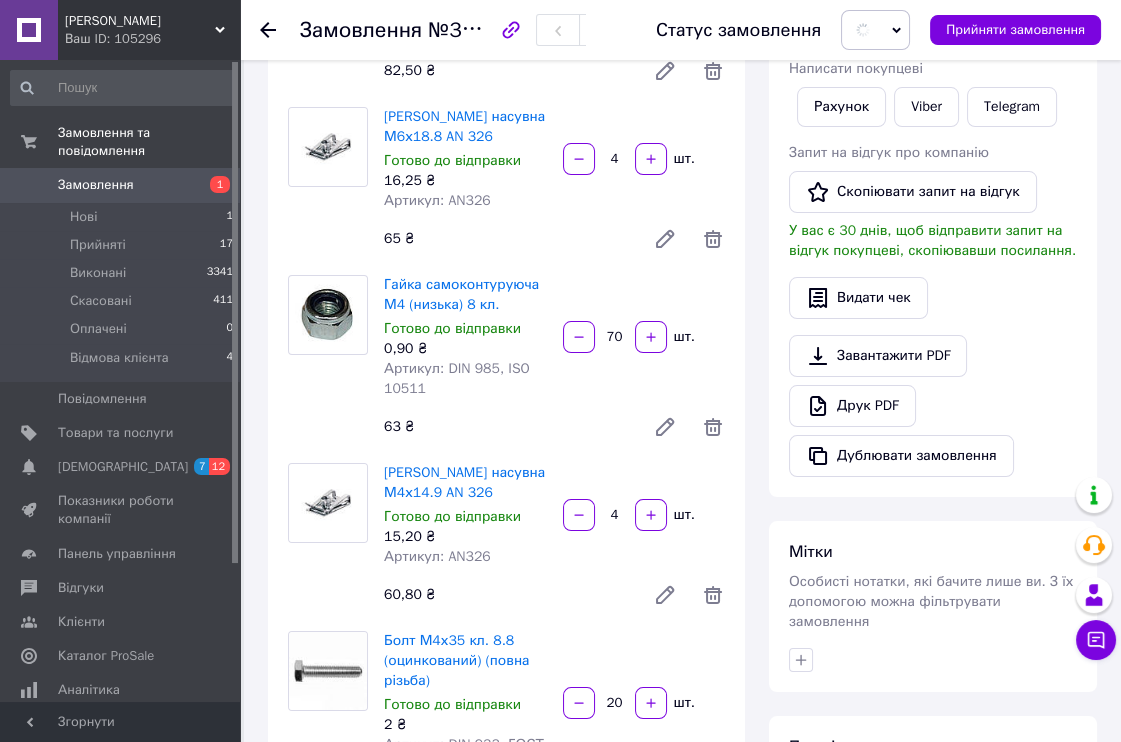 scroll, scrollTop: 333, scrollLeft: 0, axis: vertical 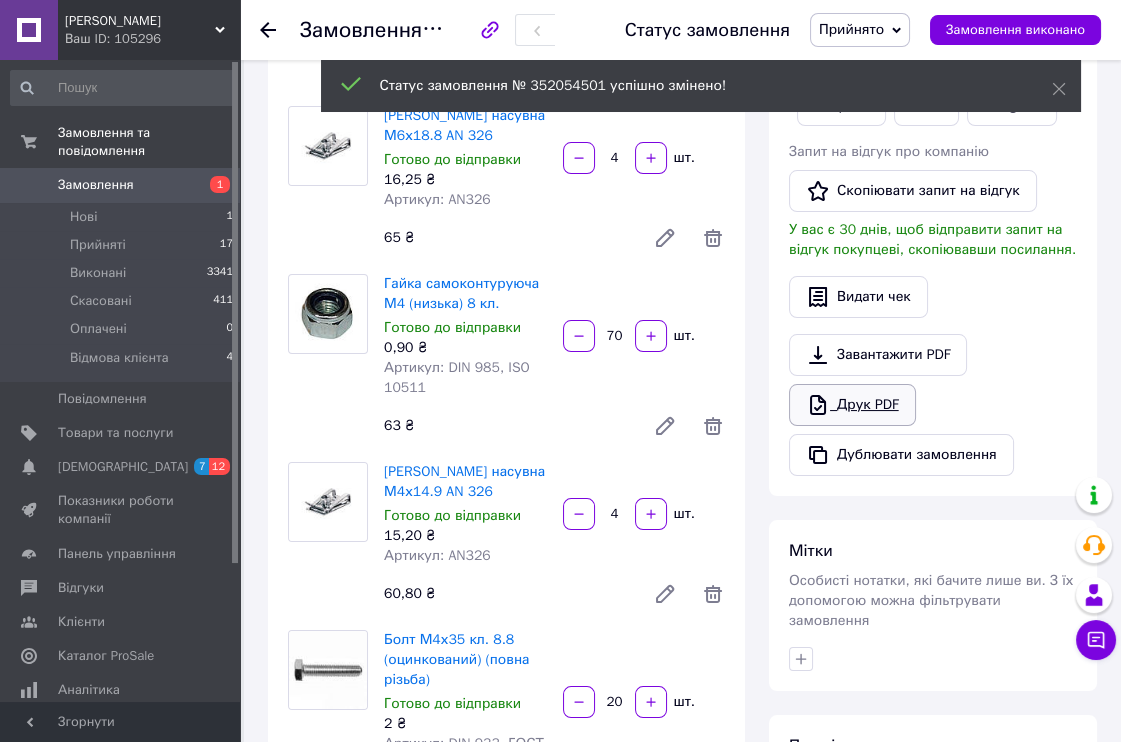 click on "Друк PDF" at bounding box center [852, 405] 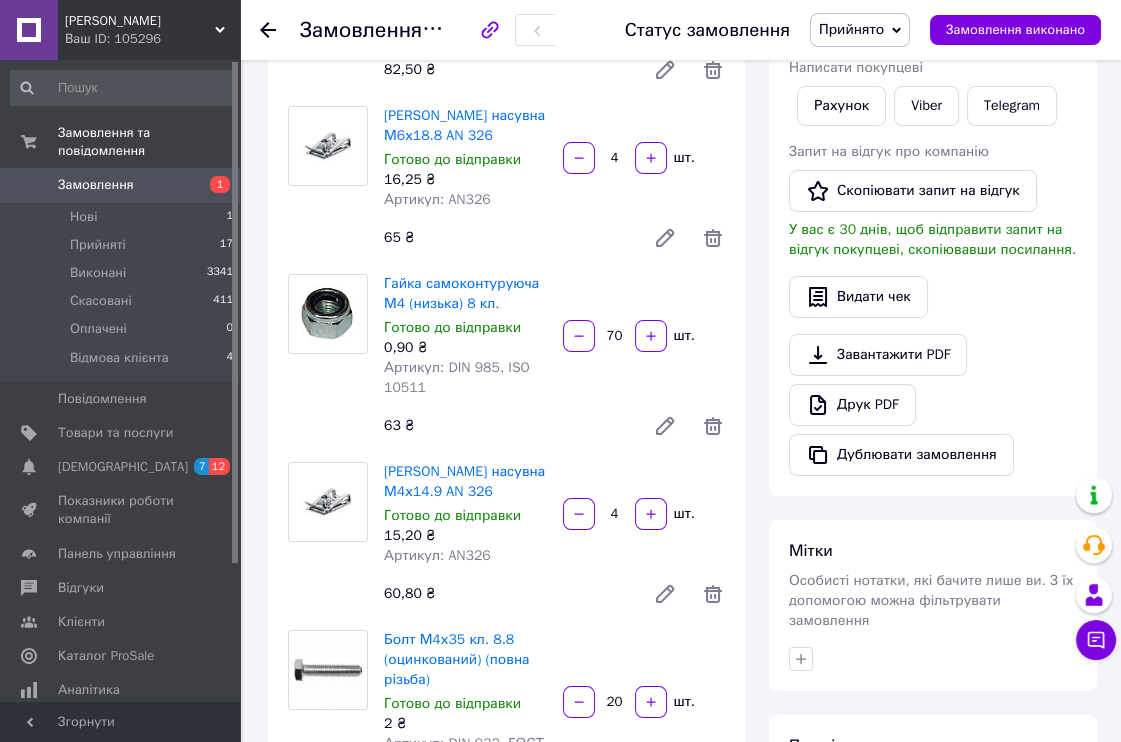 click 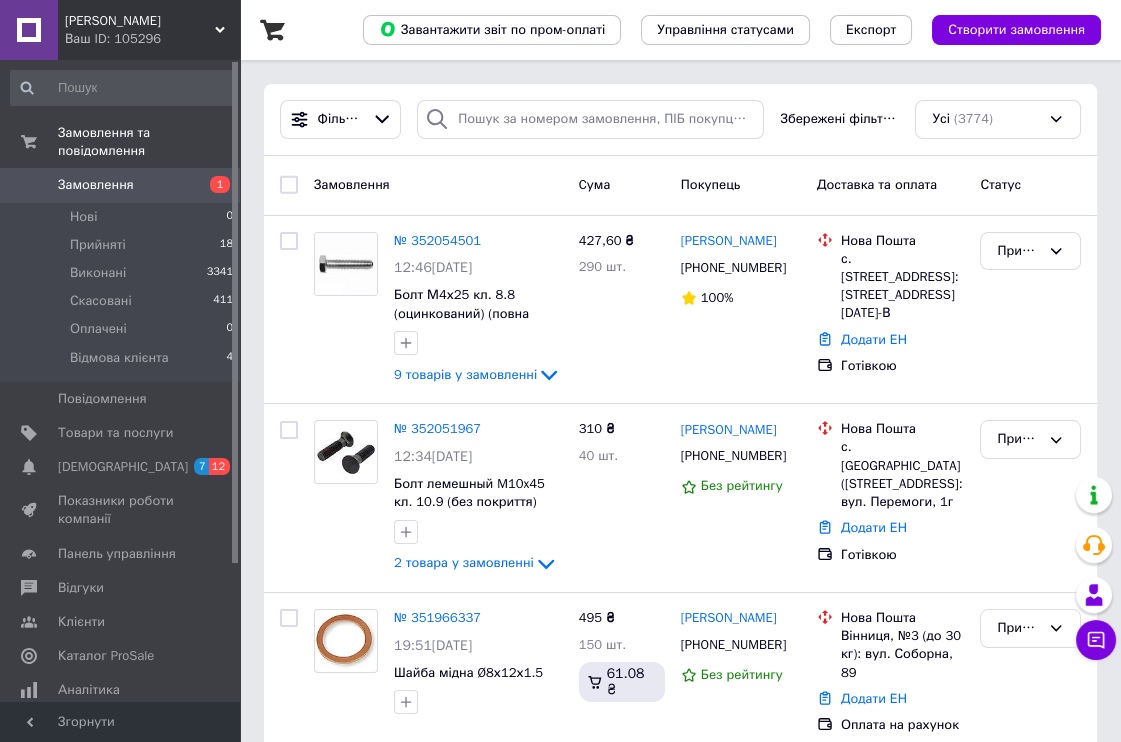 click on "Замовлення" at bounding box center [121, 185] 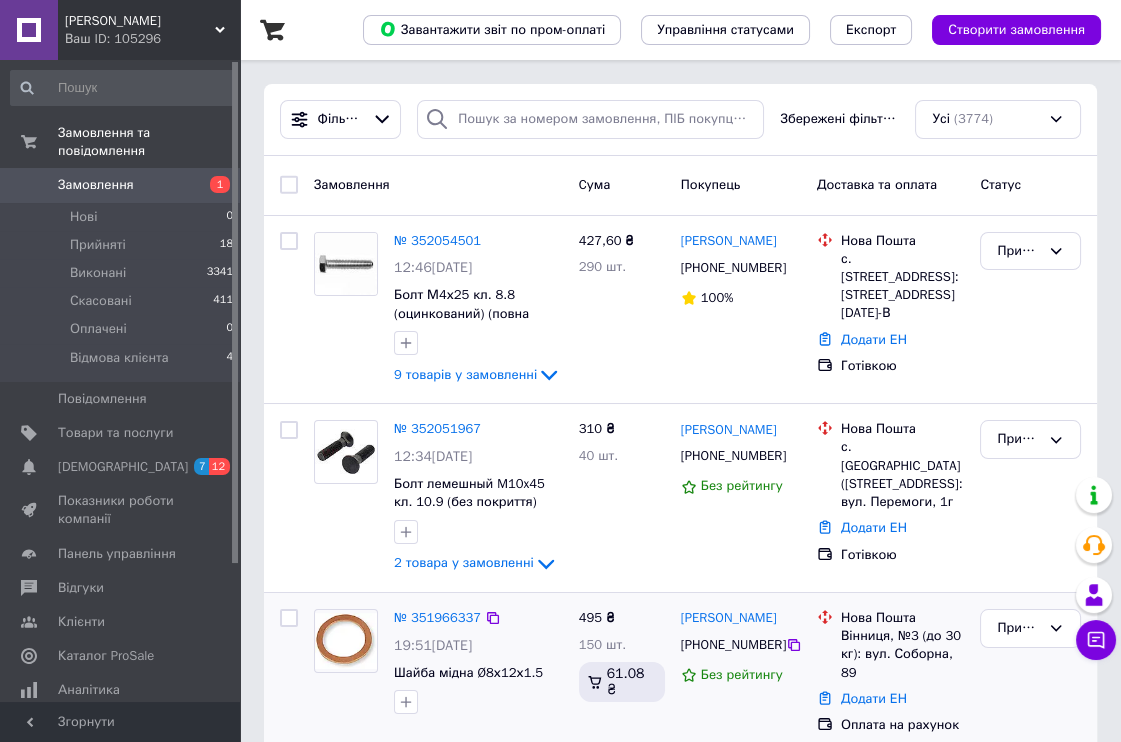 click at bounding box center (478, 702) 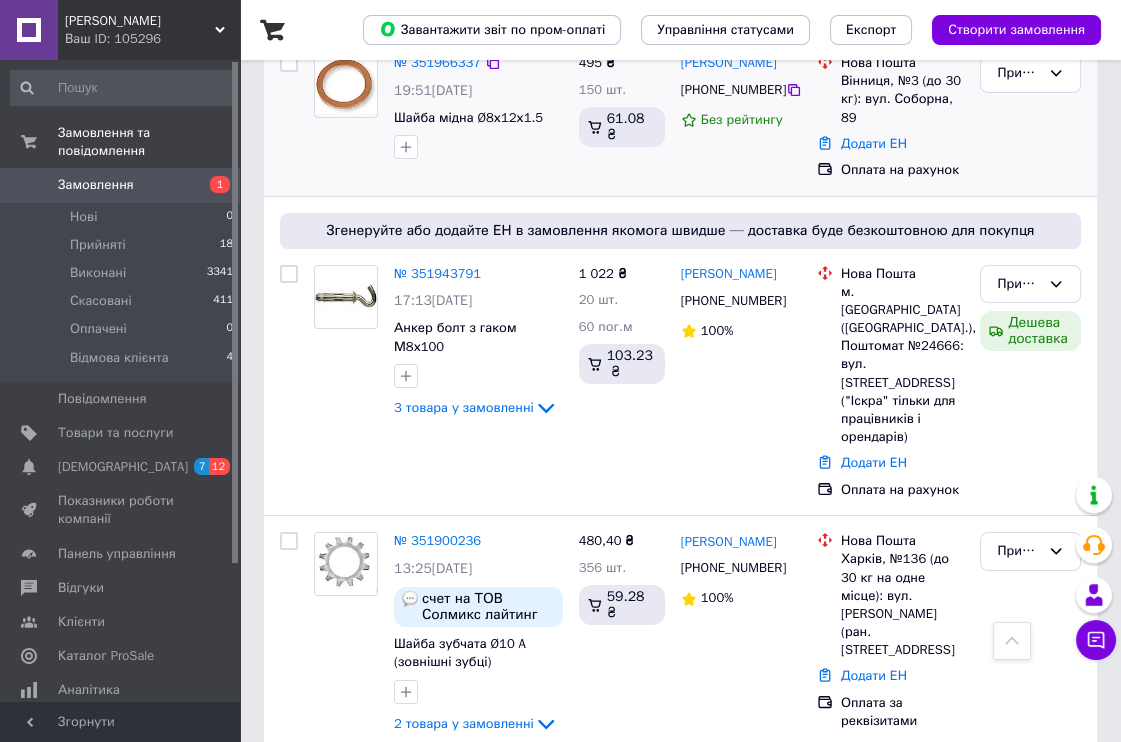 scroll, scrollTop: 666, scrollLeft: 0, axis: vertical 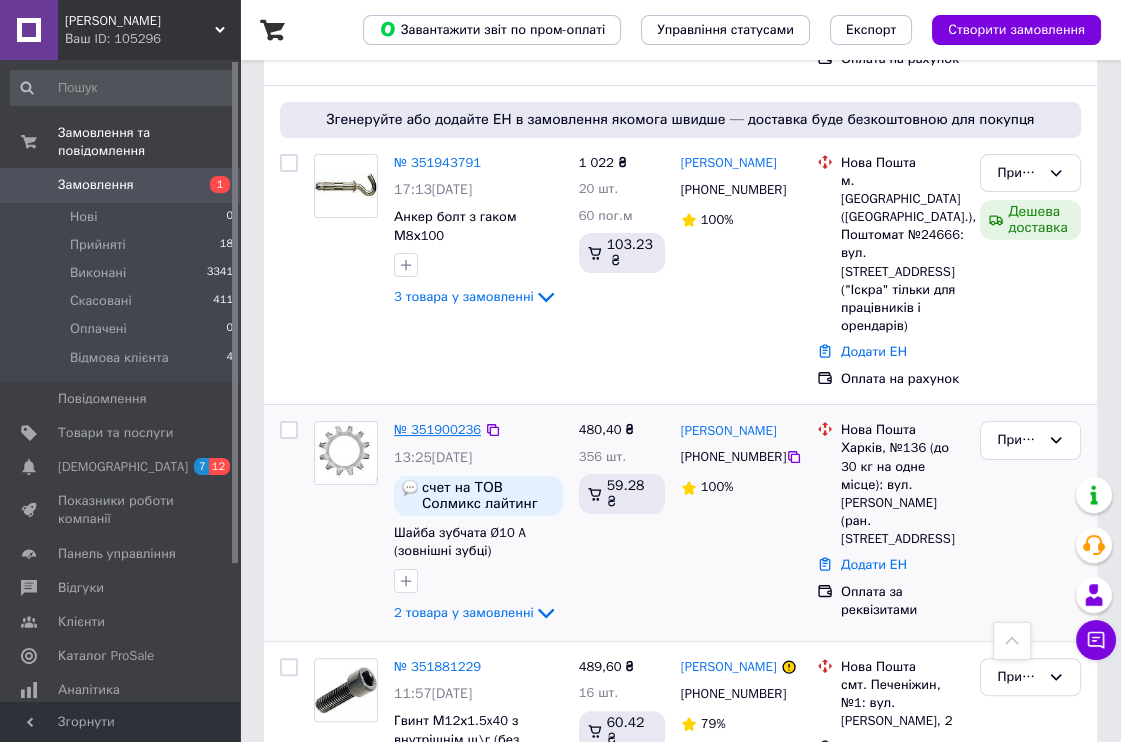 click on "№ 351900236" at bounding box center [437, 429] 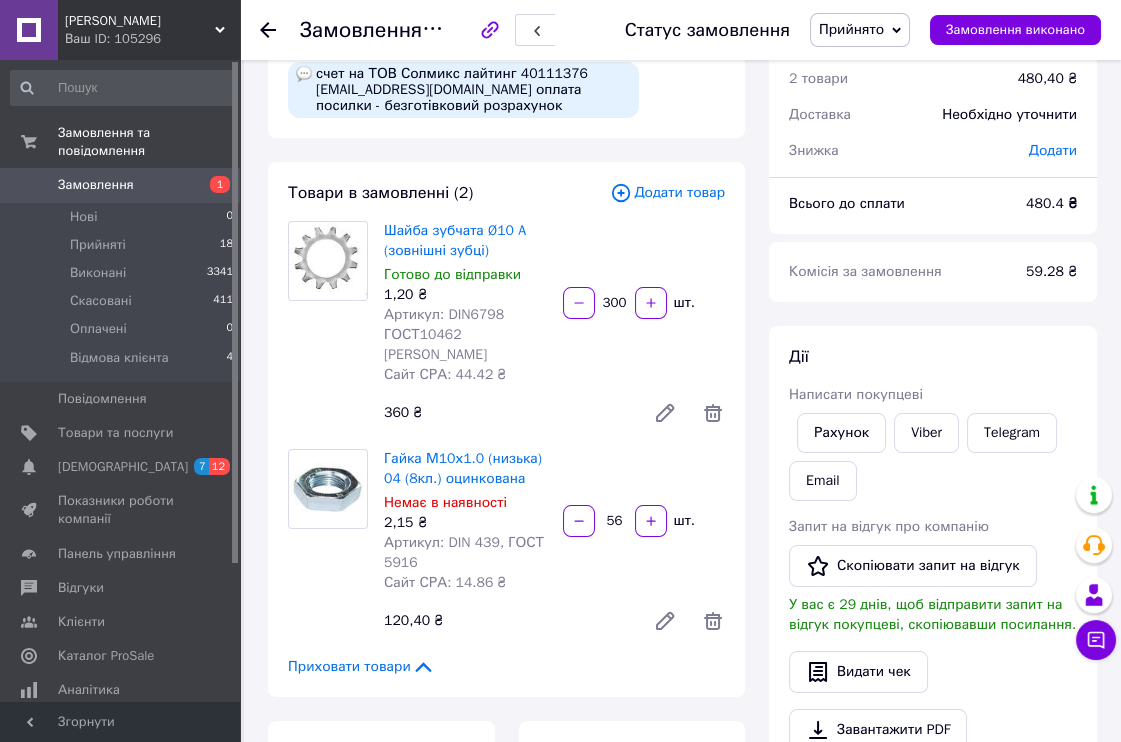 scroll, scrollTop: 0, scrollLeft: 0, axis: both 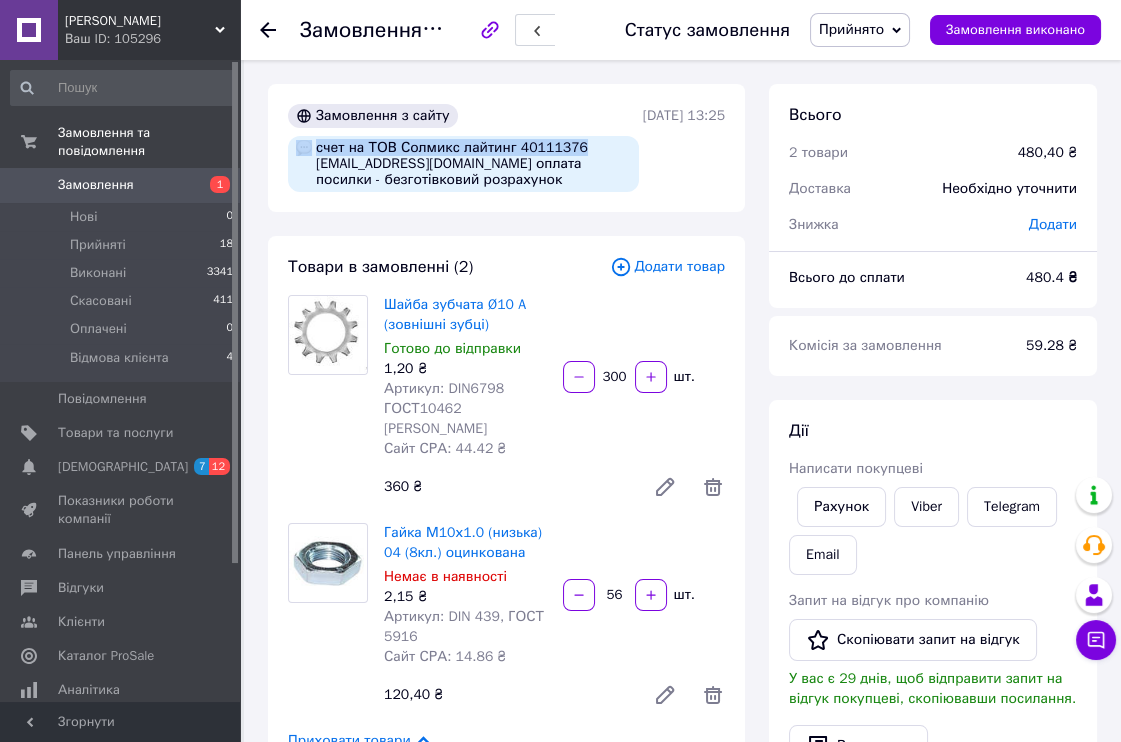 click on "счет на ТОВ Солмикс лайтинг 40111376 [EMAIL_ADDRESS][DOMAIN_NAME]  оплата посилки - безготівковий розрахунок" at bounding box center (463, 164) 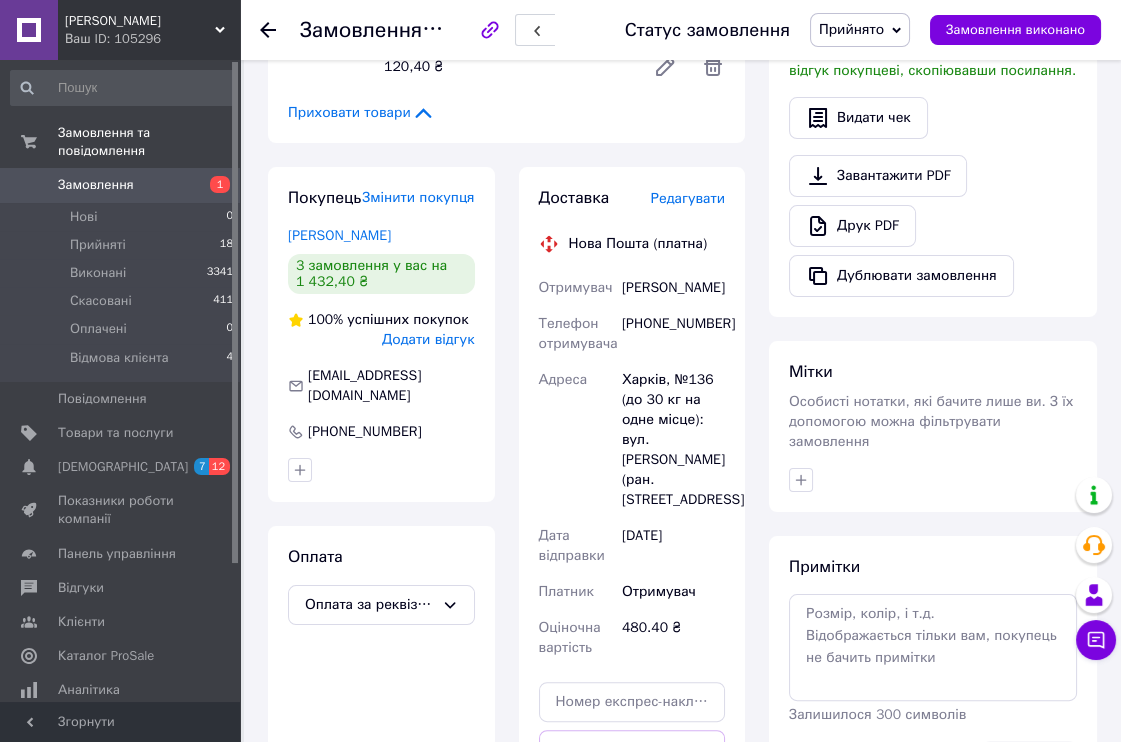 scroll, scrollTop: 666, scrollLeft: 0, axis: vertical 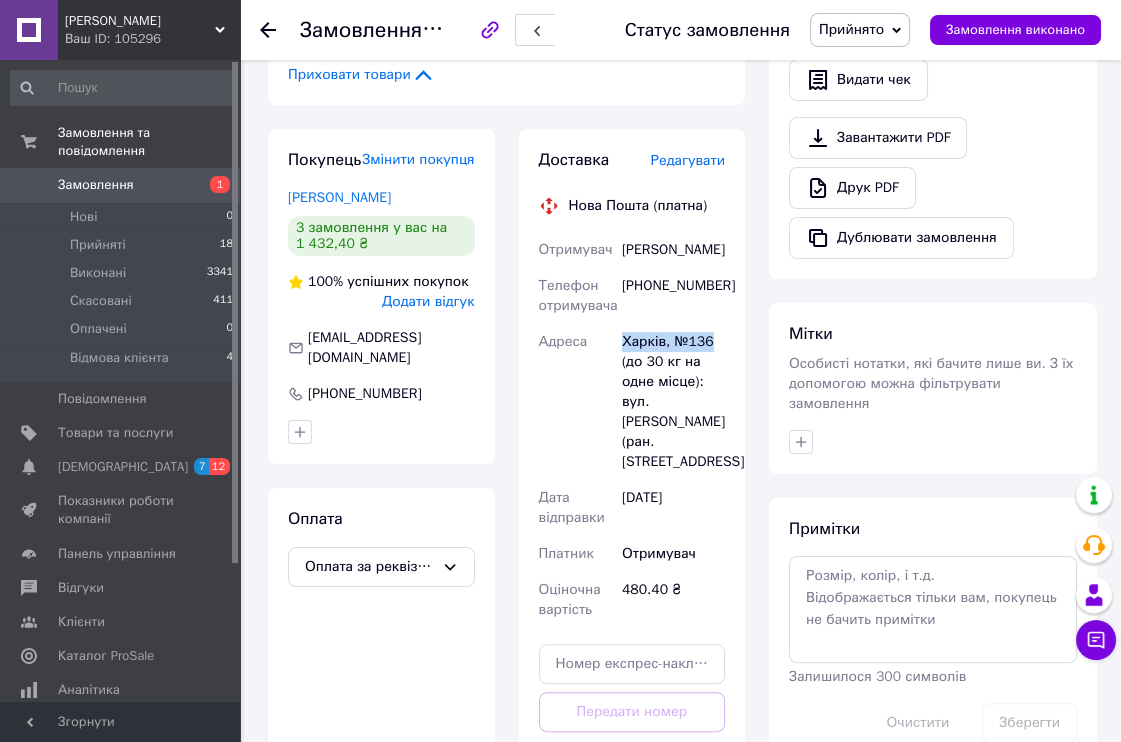 drag, startPoint x: 716, startPoint y: 322, endPoint x: 621, endPoint y: 320, distance: 95.02105 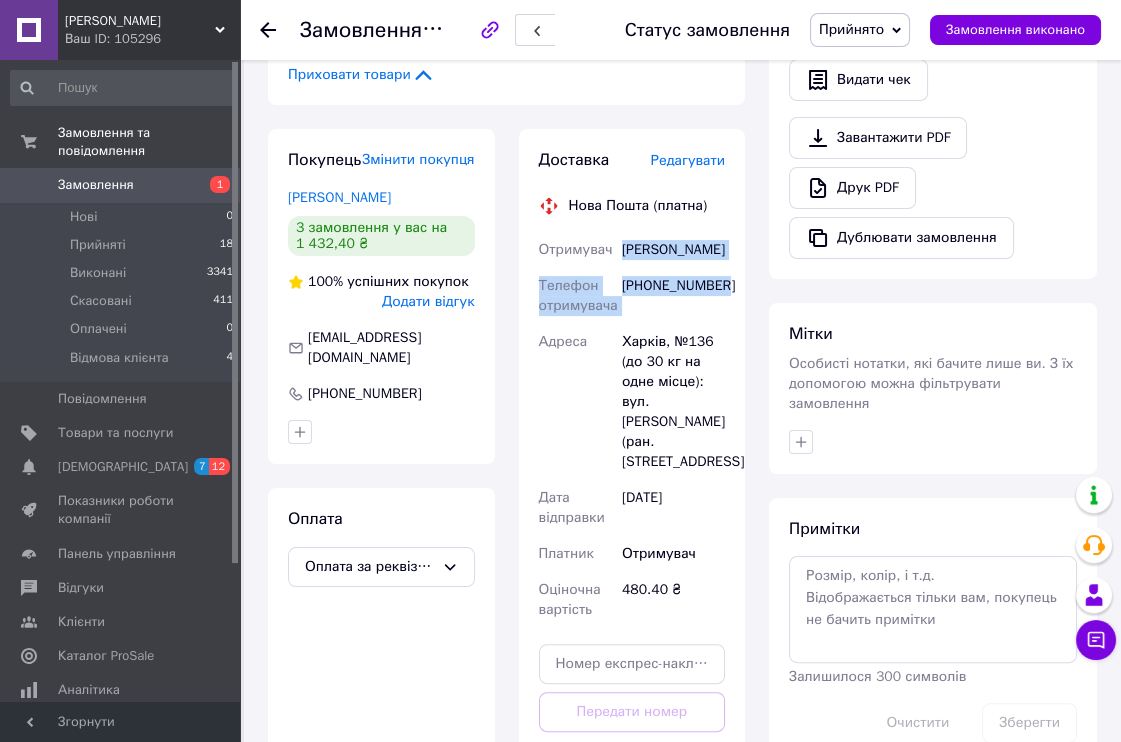 drag, startPoint x: 727, startPoint y: 260, endPoint x: 637, endPoint y: 239, distance: 92.417534 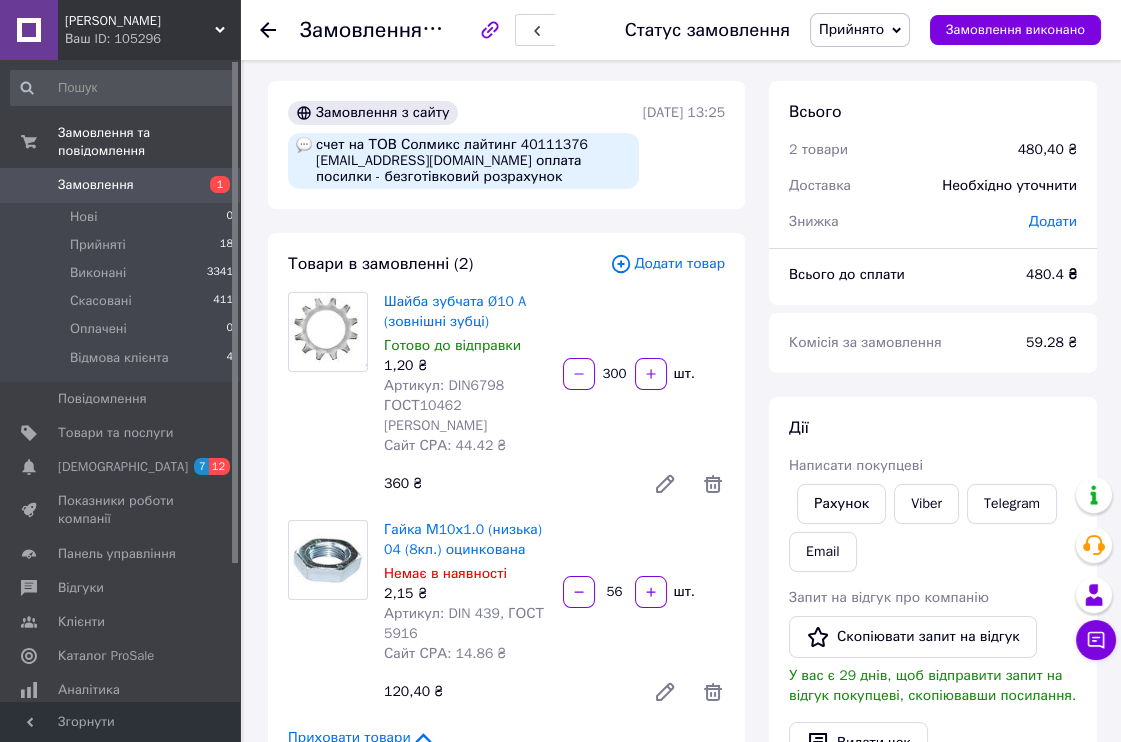 scroll, scrollTop: 0, scrollLeft: 0, axis: both 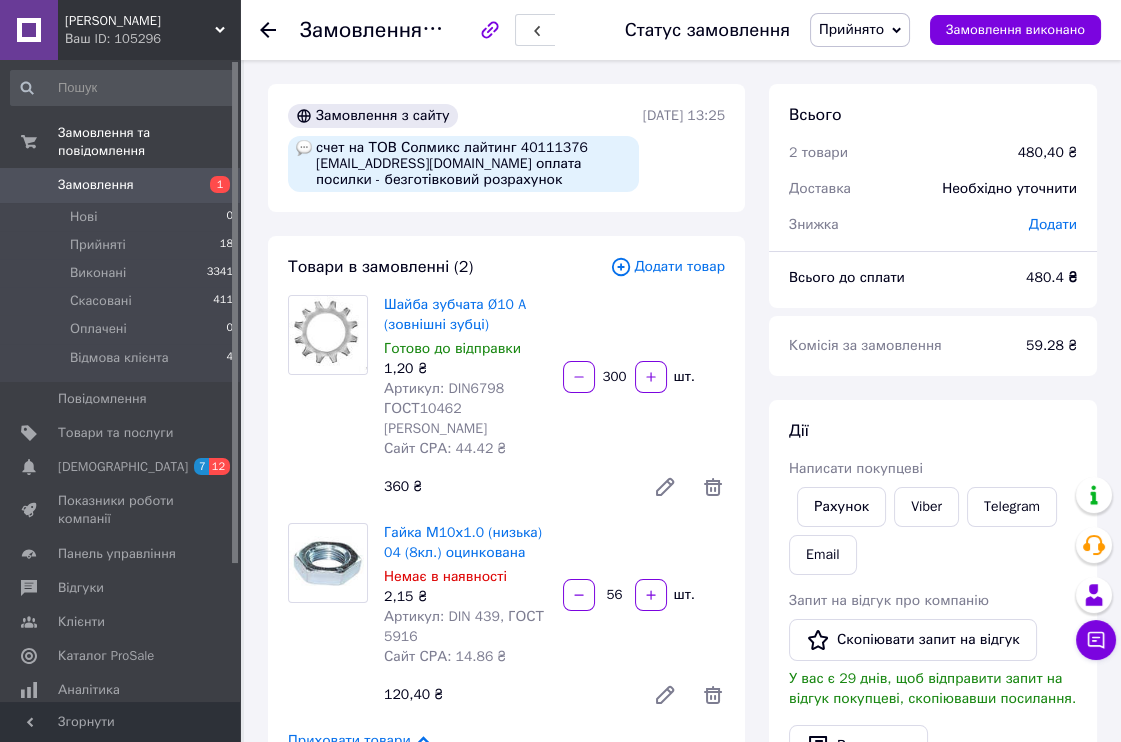 click 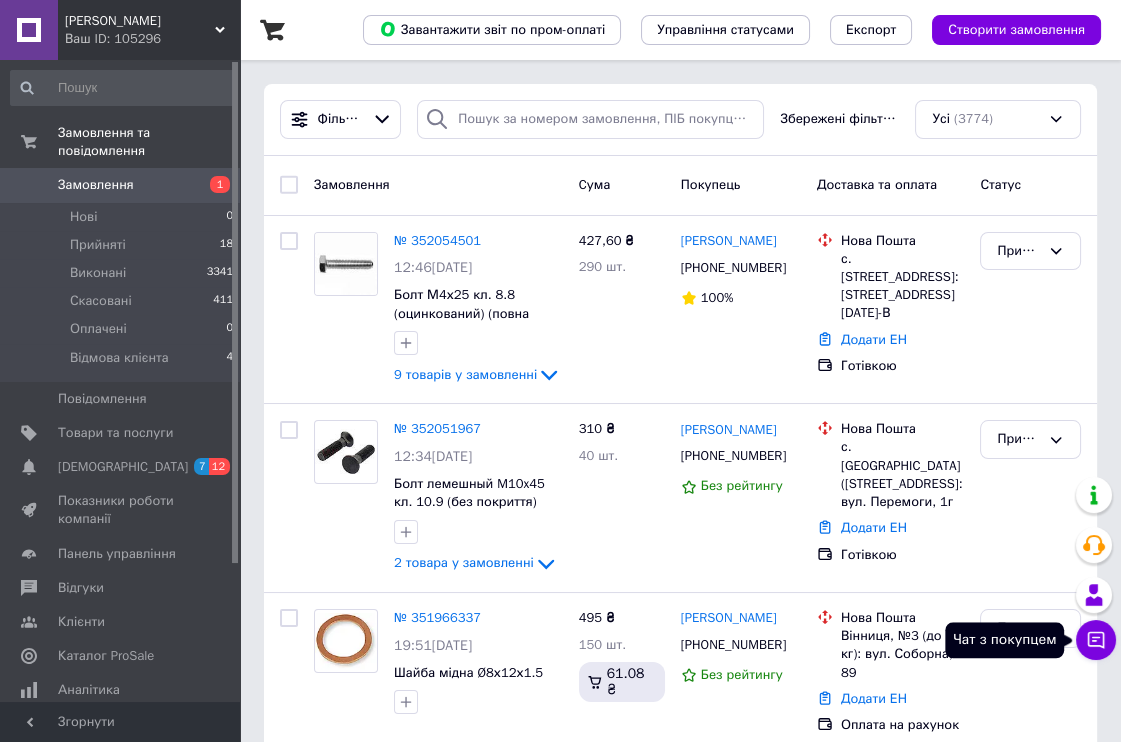 click on "Чат з покупцем" at bounding box center (1096, 640) 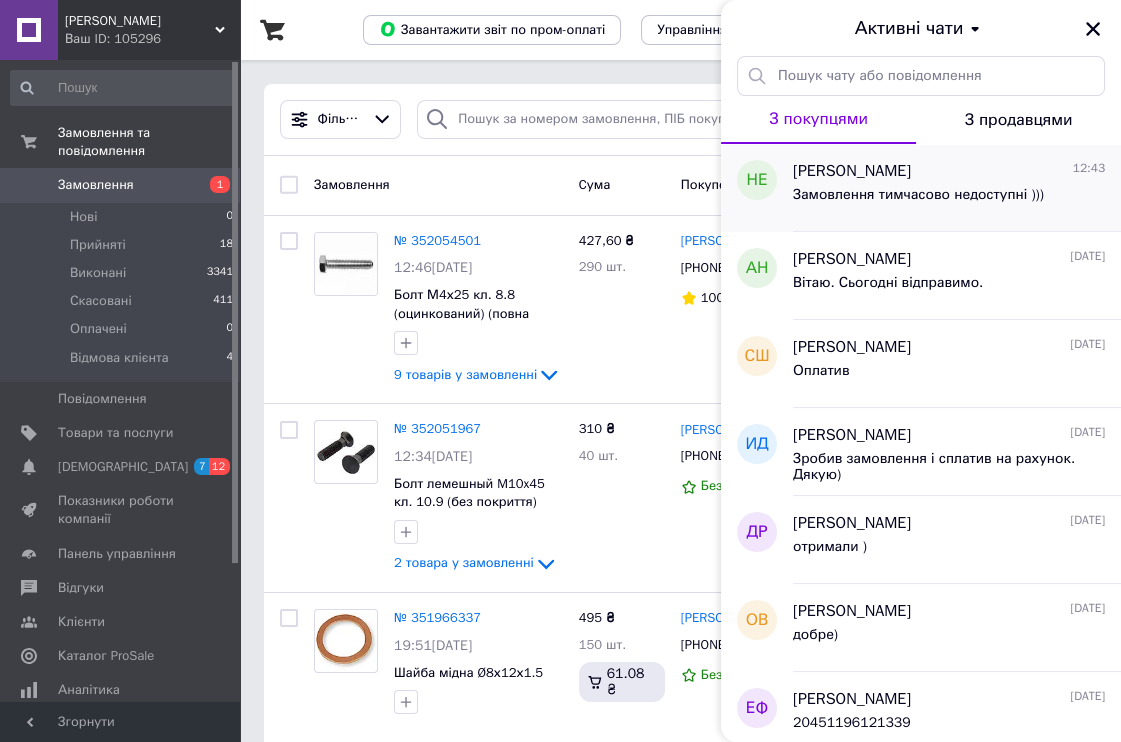 click on "[PERSON_NAME]" at bounding box center [852, 171] 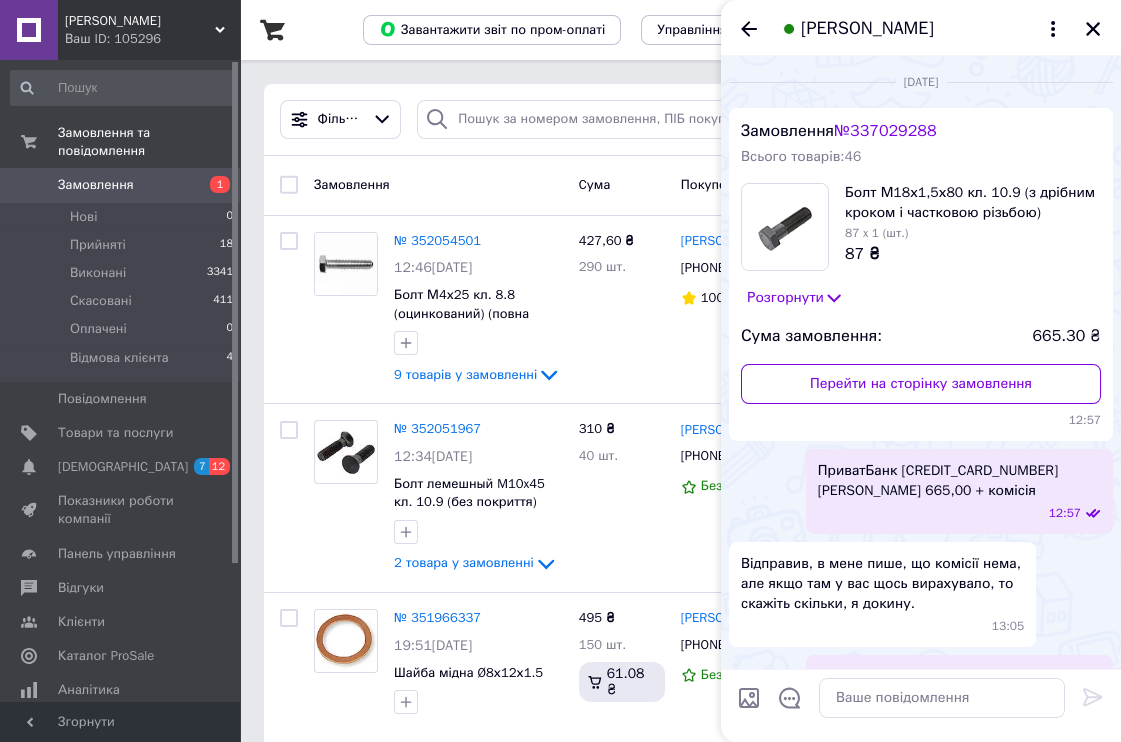 scroll, scrollTop: 746, scrollLeft: 0, axis: vertical 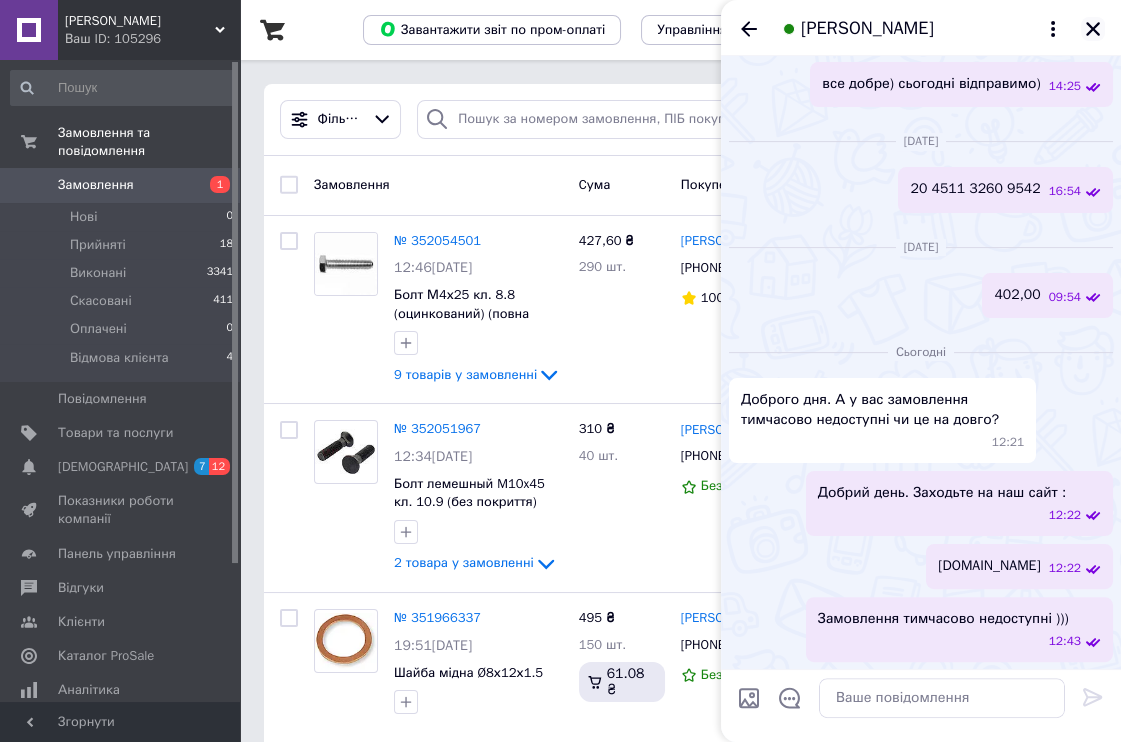 click 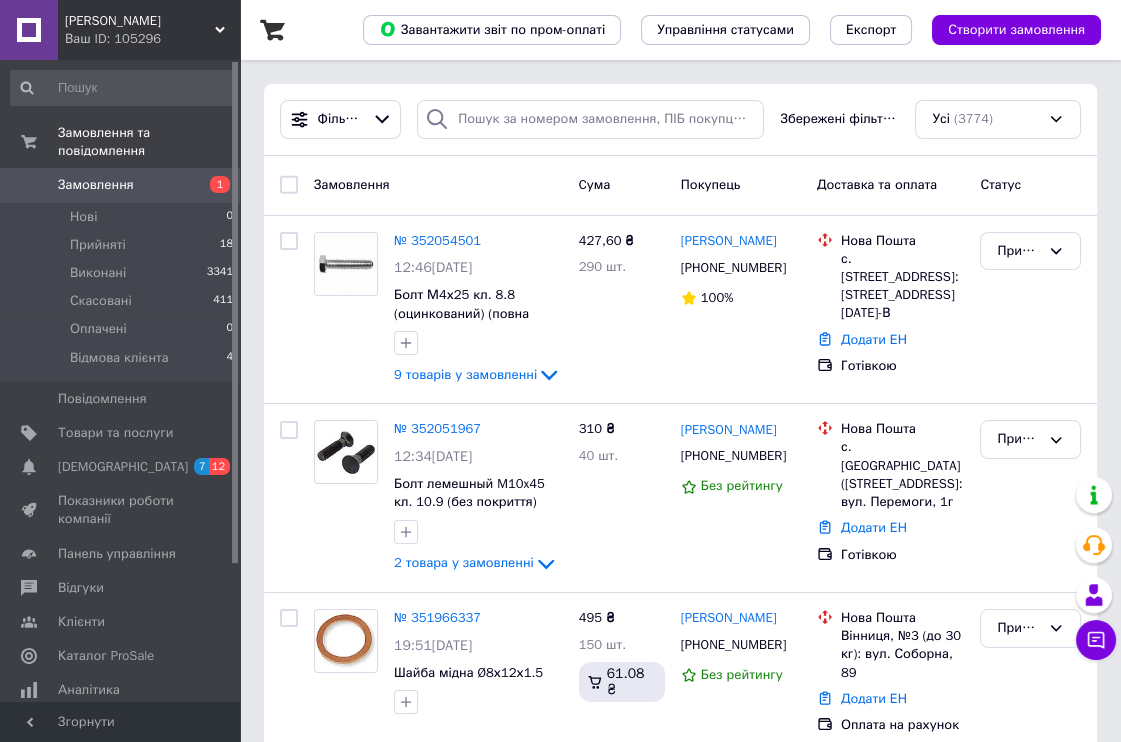 click on "Замовлення" at bounding box center (121, 185) 